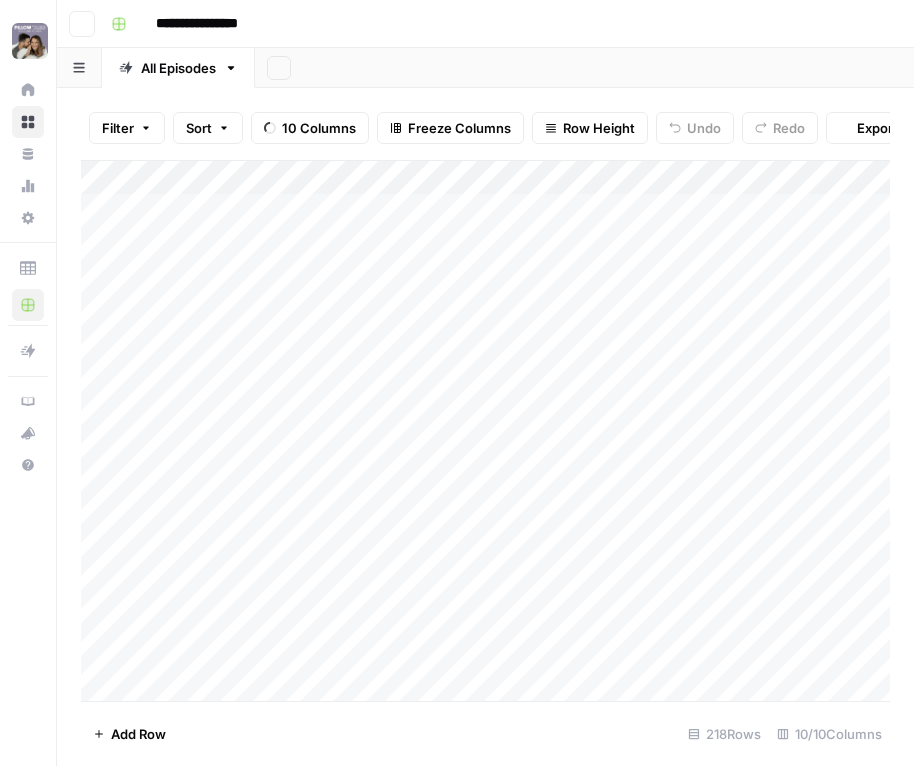 scroll, scrollTop: 0, scrollLeft: 0, axis: both 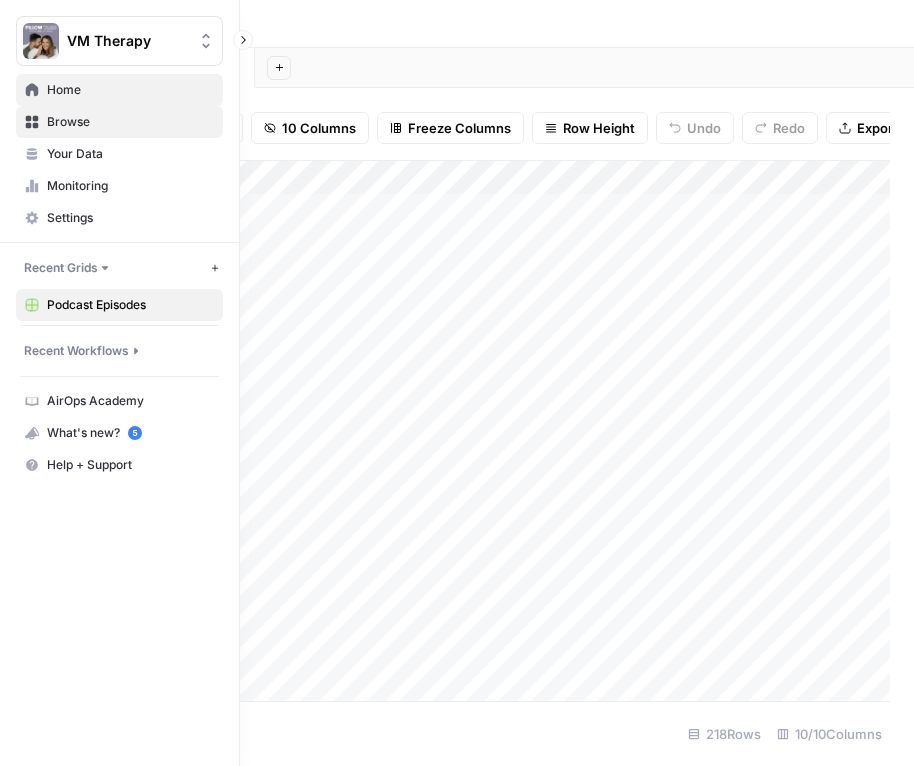 click on "Home" at bounding box center (130, 90) 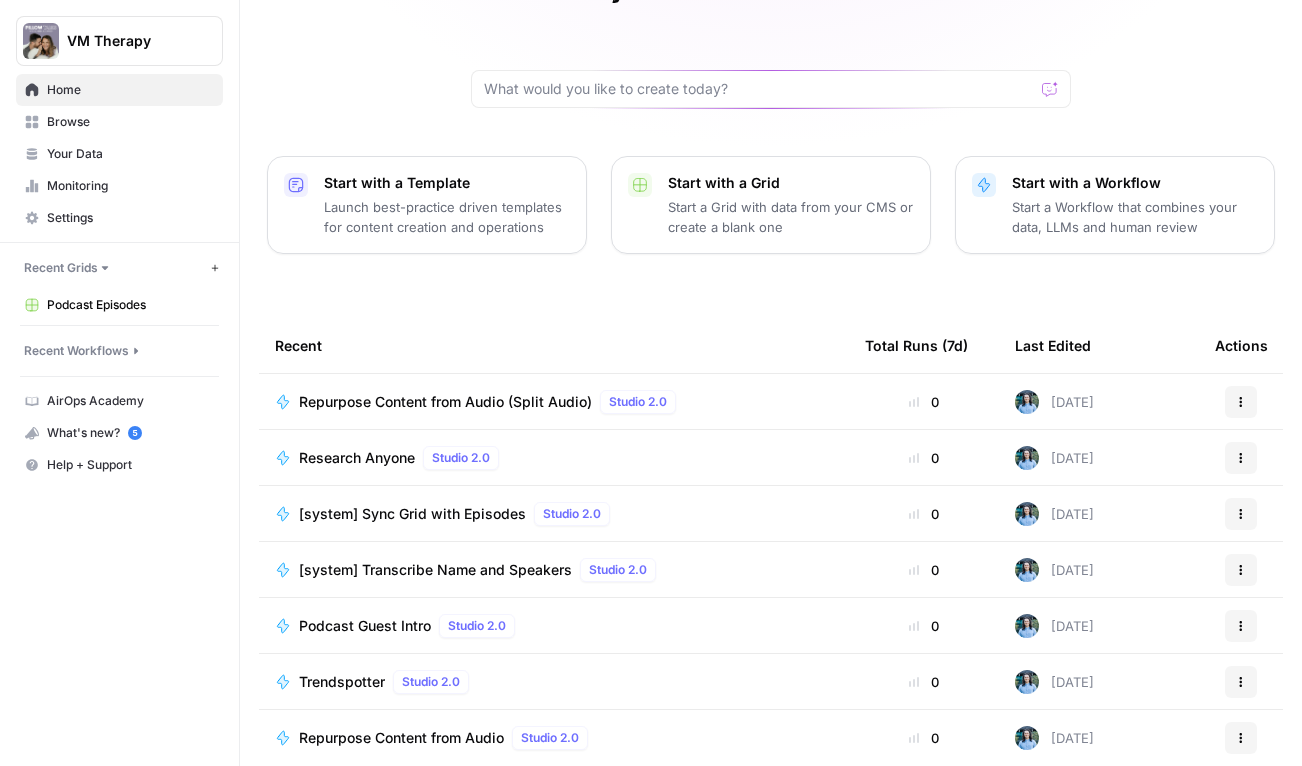 scroll, scrollTop: 0, scrollLeft: 0, axis: both 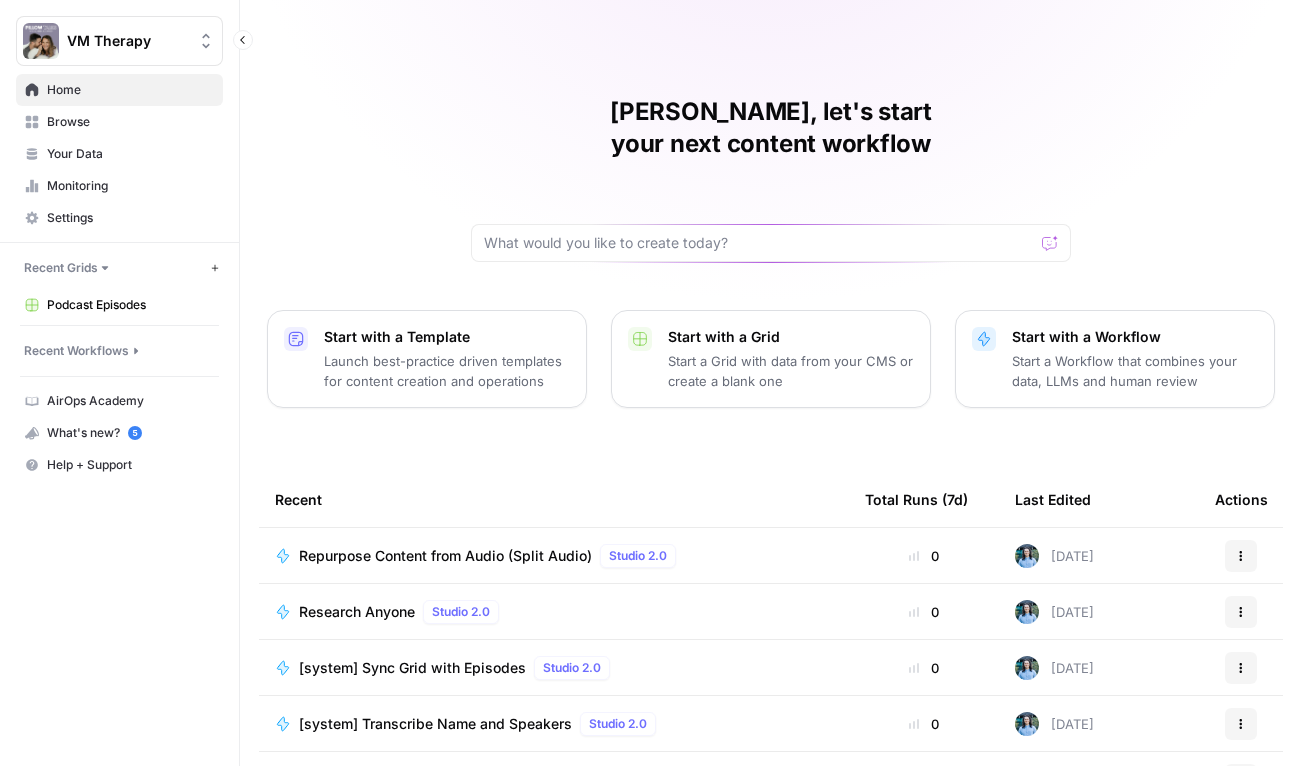 click on "Recent Workflows" at bounding box center [76, 351] 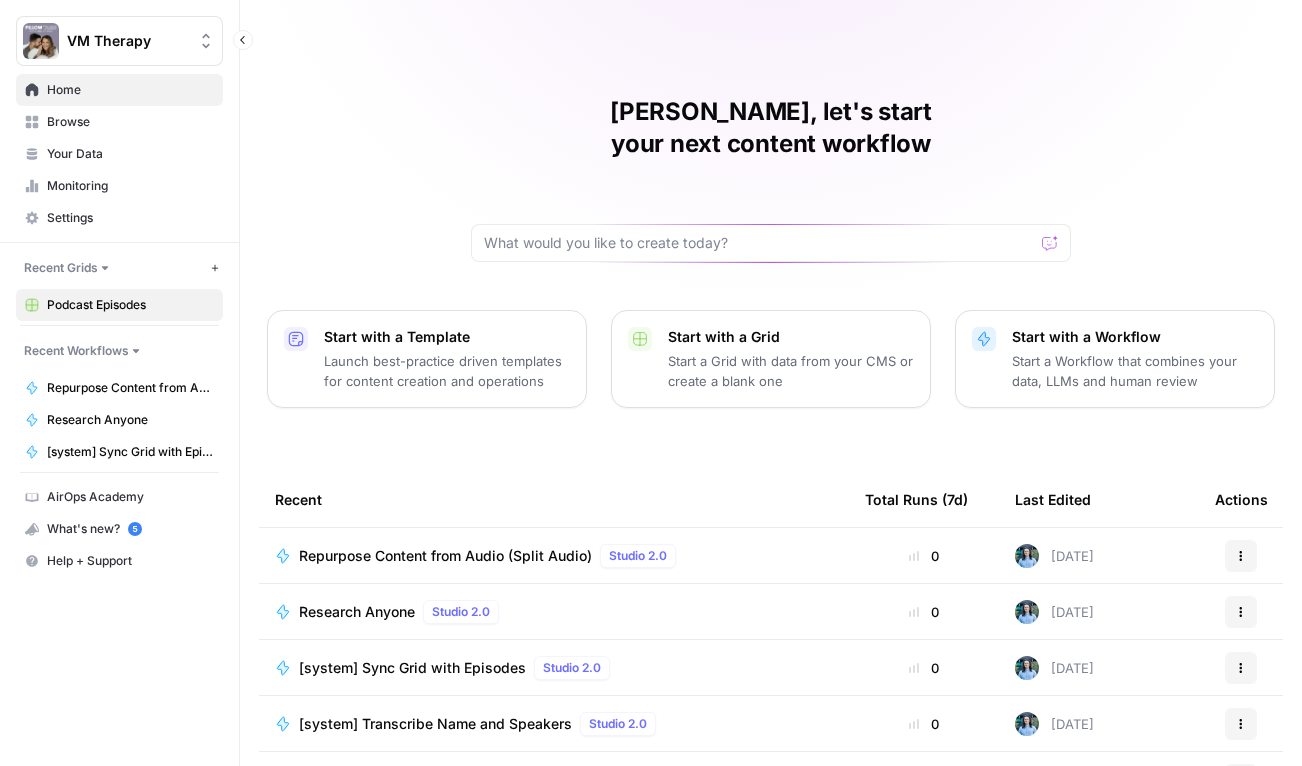 click on "Podcast Episodes" at bounding box center [130, 305] 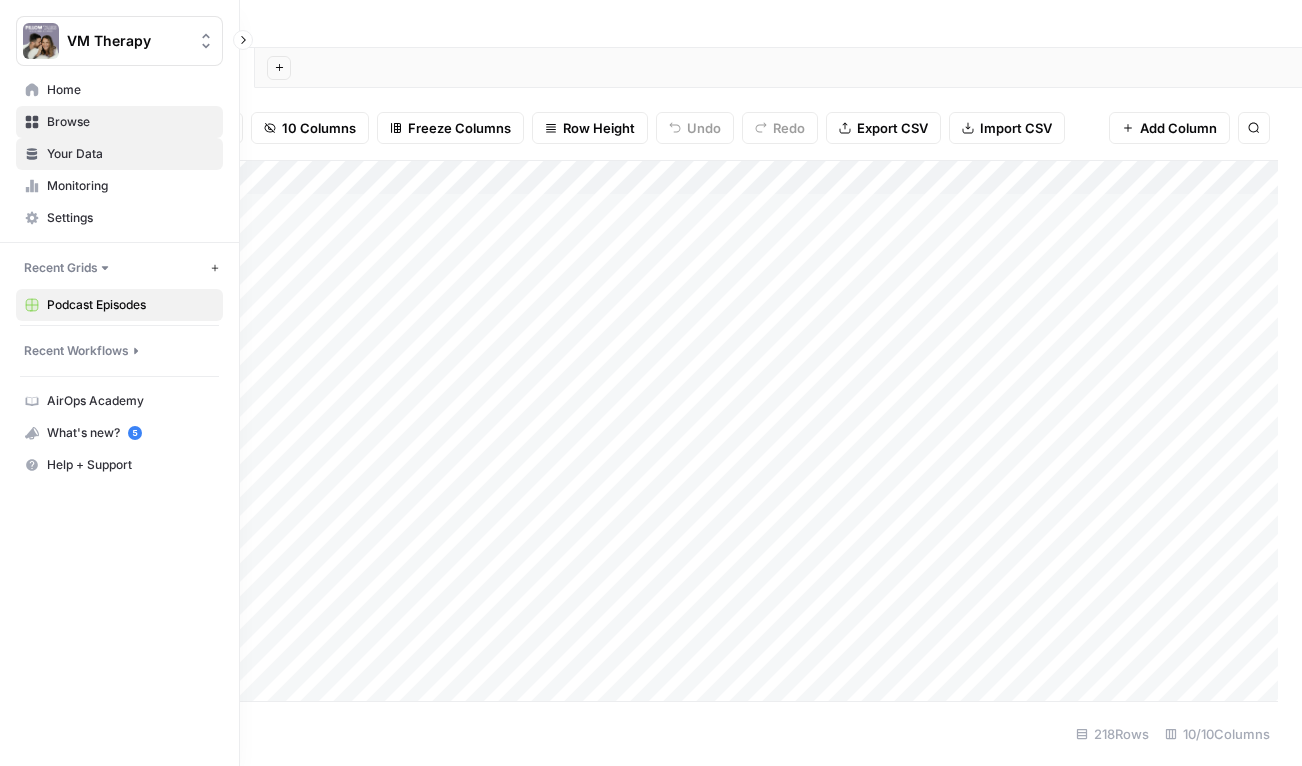 click 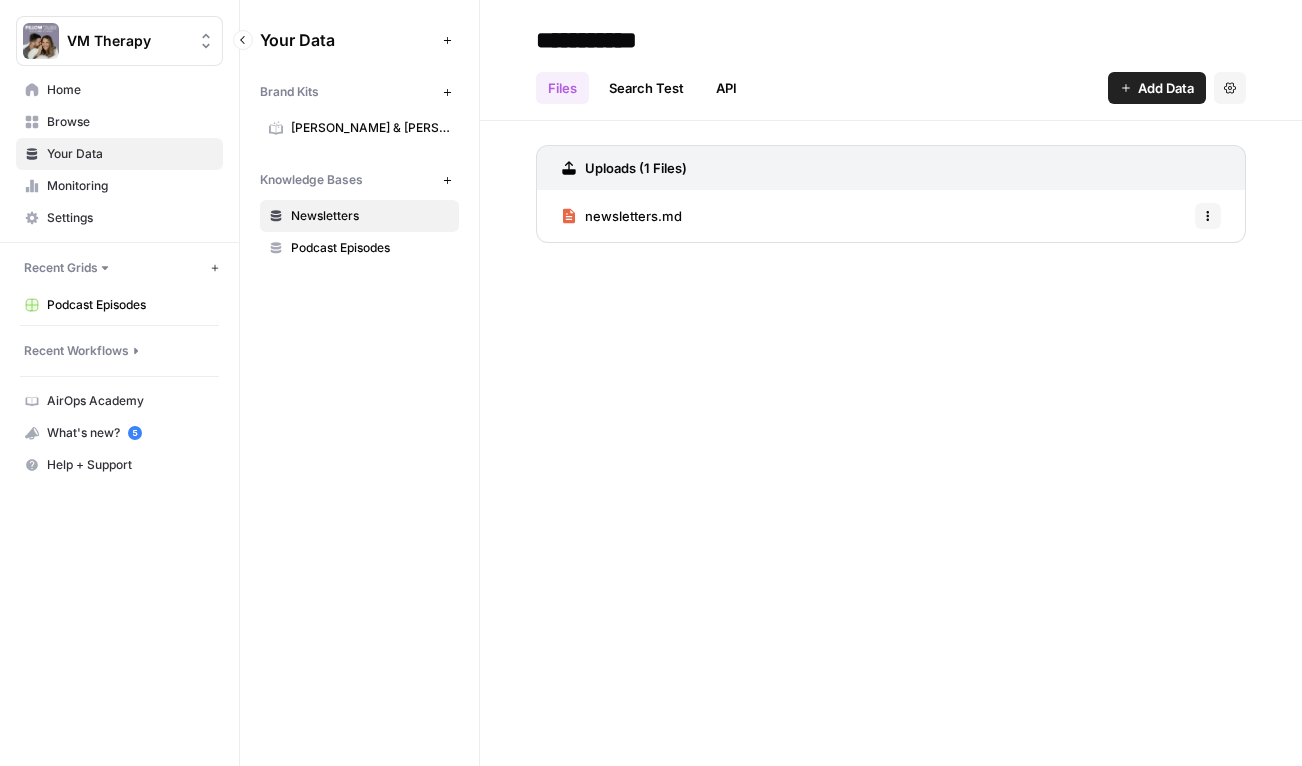 click on "Recent Workflows" at bounding box center [76, 351] 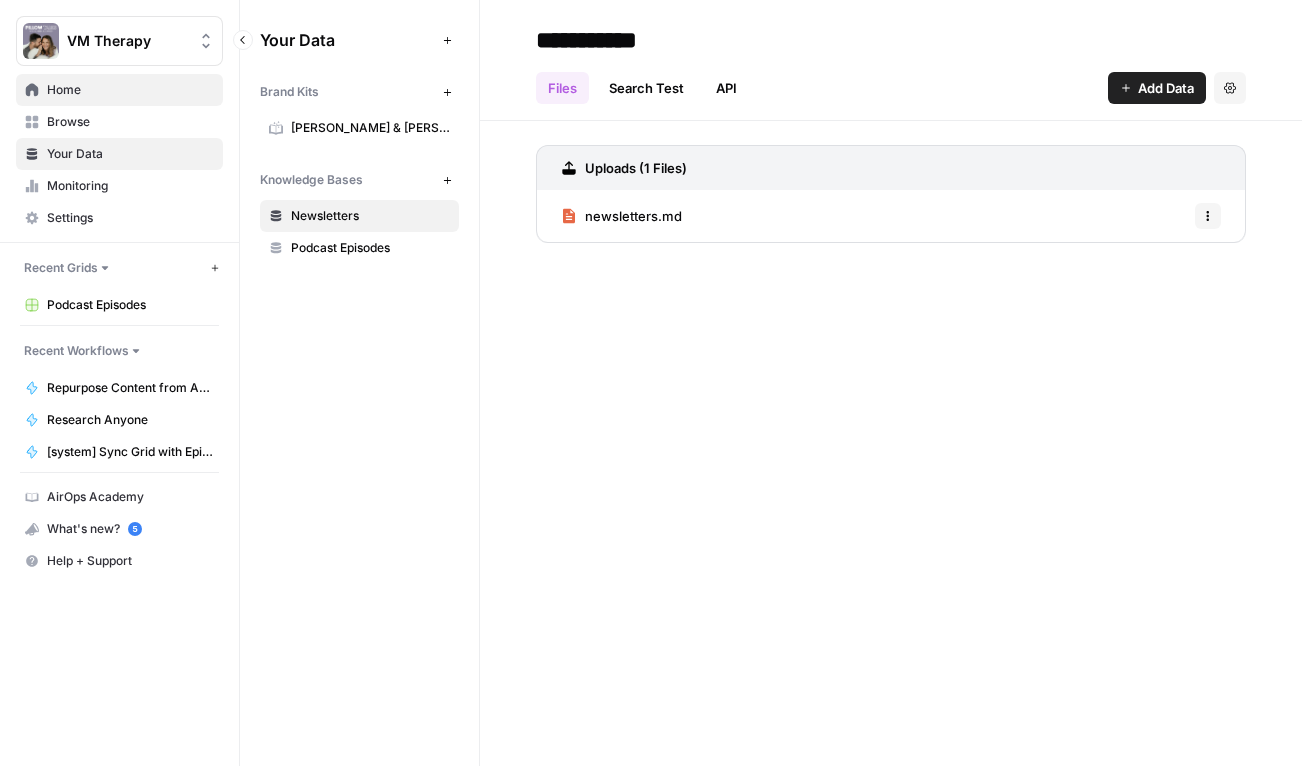 click on "Home" at bounding box center [130, 90] 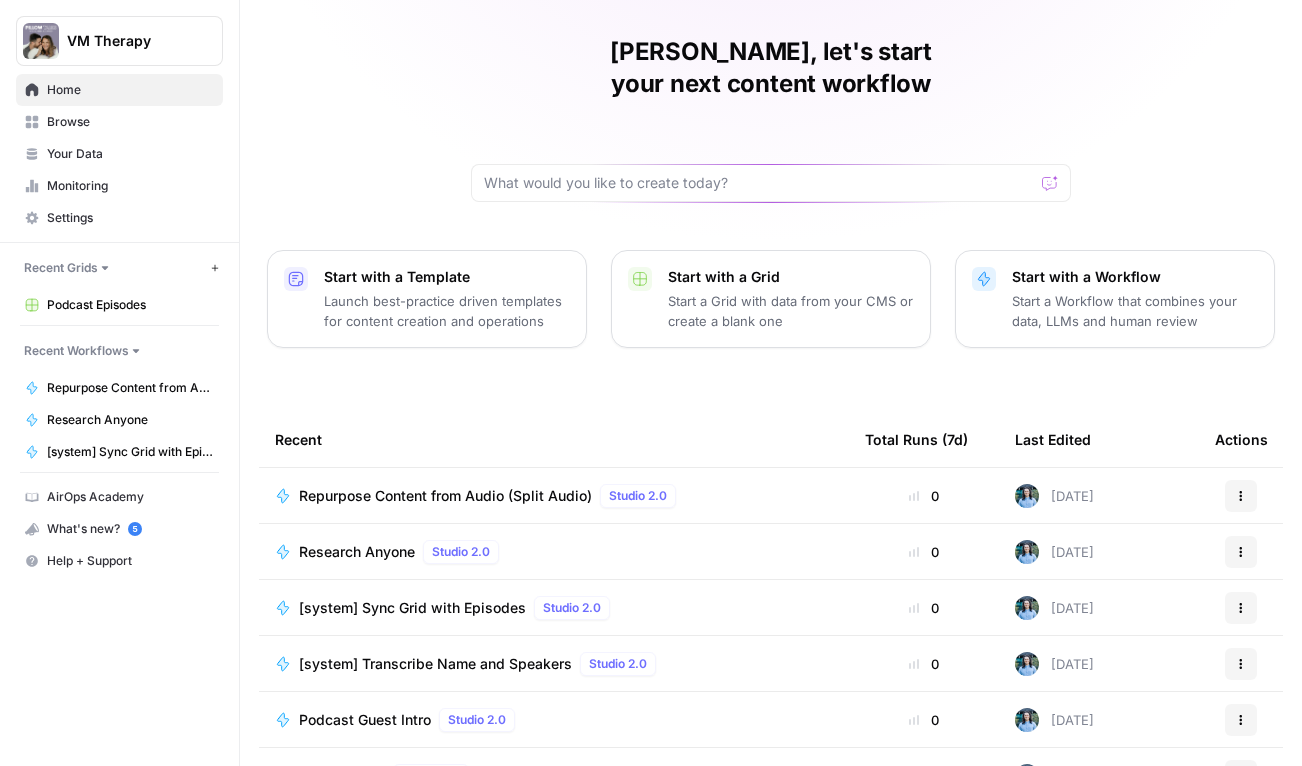 scroll, scrollTop: 0, scrollLeft: 0, axis: both 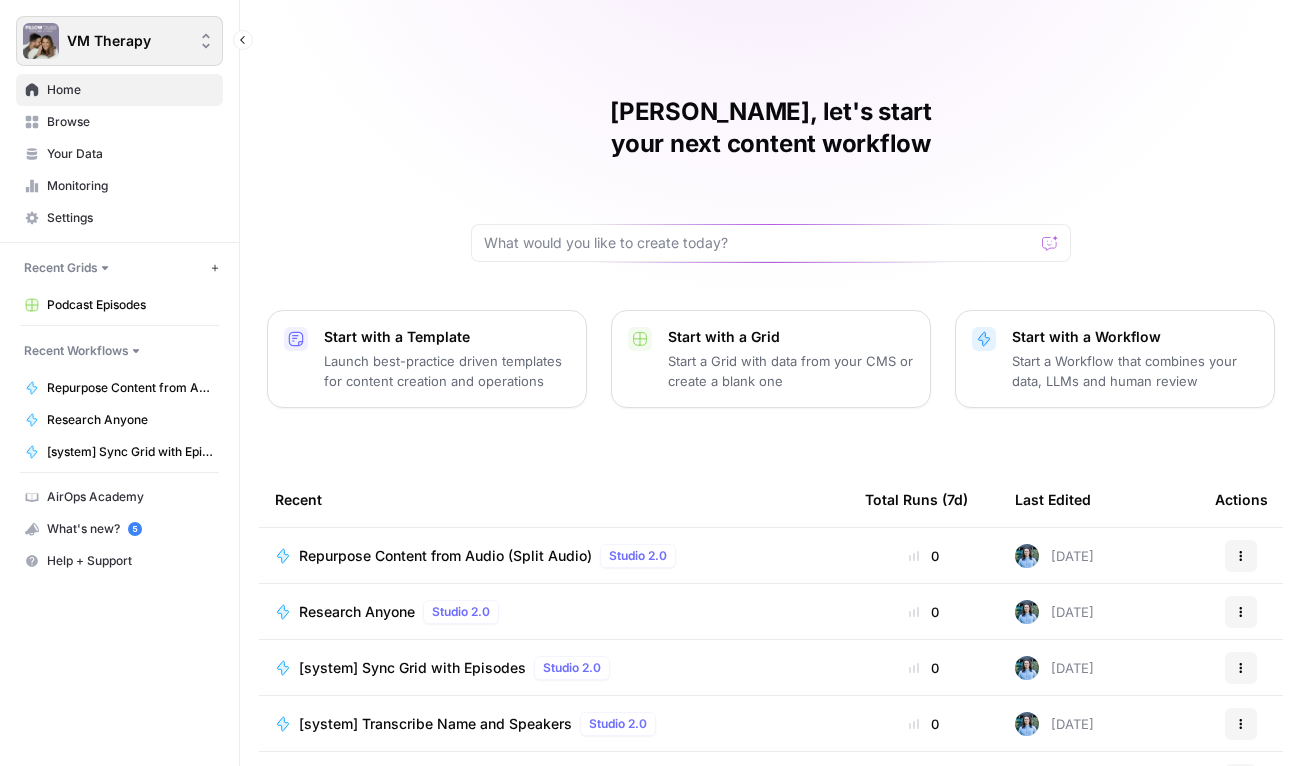 click on "VM Therapy" at bounding box center [127, 41] 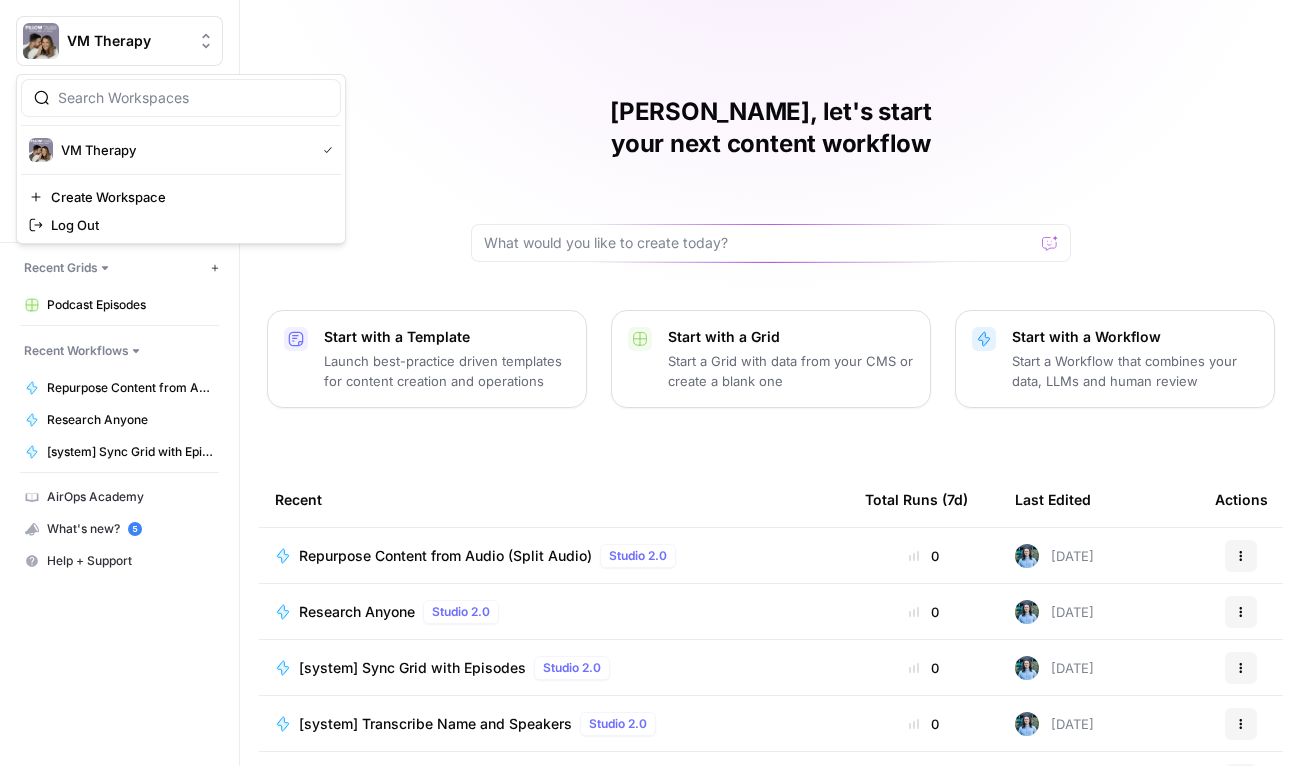 click on "[PERSON_NAME], let's start your next content workflow Start with a Template Launch best-practice driven templates for content creation and operations Start with a Grid Start a Grid with data from your CMS or create a blank one Start with a Workflow Start a Workflow that combines your data, LLMs and human review Recent Total Runs (7d) Last Edited Actions Repurpose Content from Audio (Split Audio) Studio 2.0 0 [DATE] Actions Research Anyone Studio 2.0 0 [DATE] Actions [system] Sync Grid with Episodes Studio 2.0 0 [DATE] Actions [system] Transcribe Name and Speakers Studio 2.0 0 [DATE] Actions Podcast Guest Intro Studio 2.0 0 [DATE] Actions Trendspotter Studio 2.0 0 [DATE] Actions Repurpose Content from Audio Studio 2.0 0 [DATE] Actions" at bounding box center [771, 476] 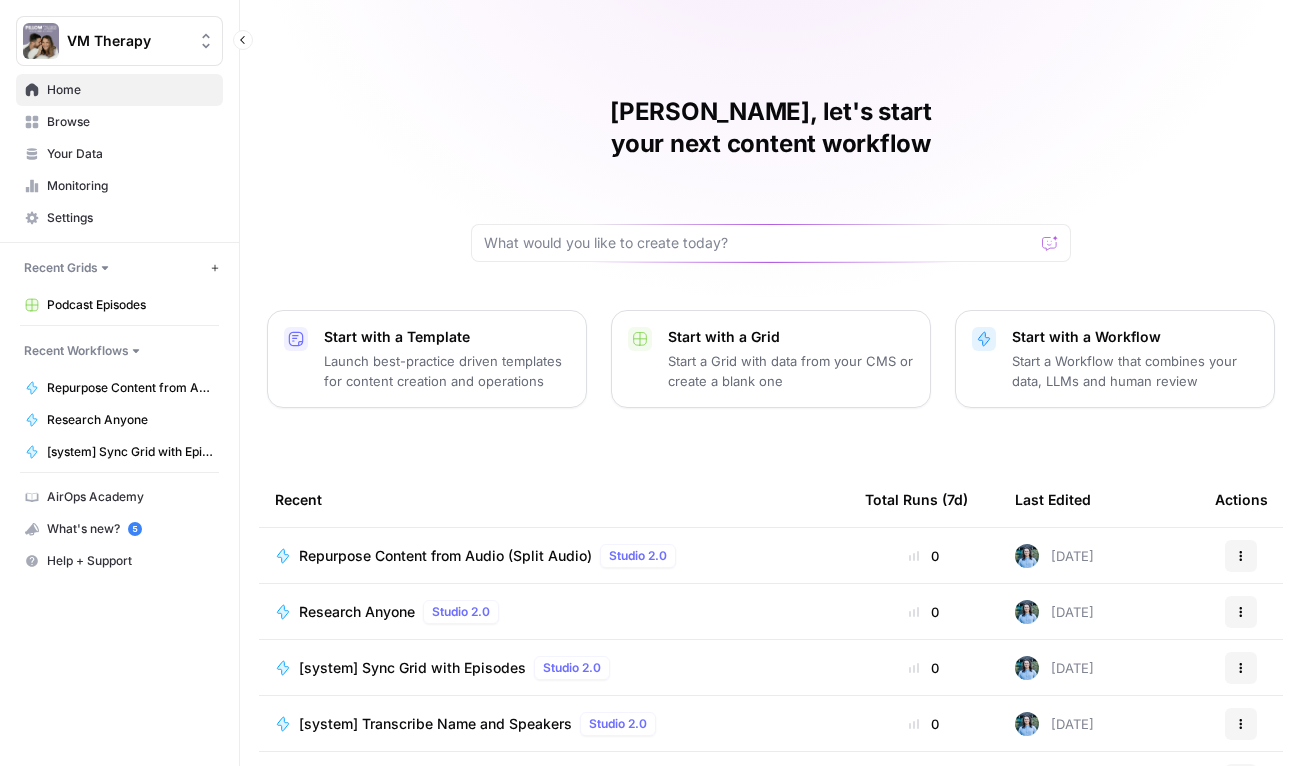 click 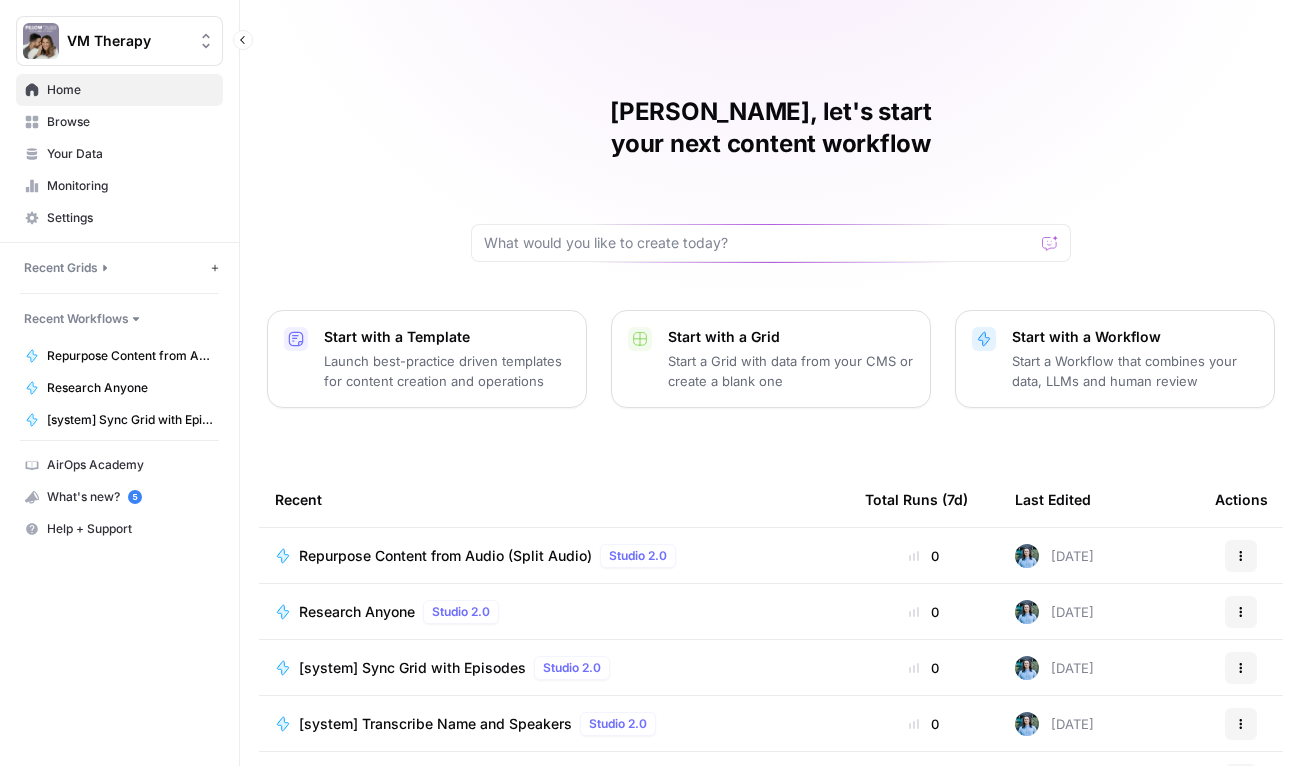 click 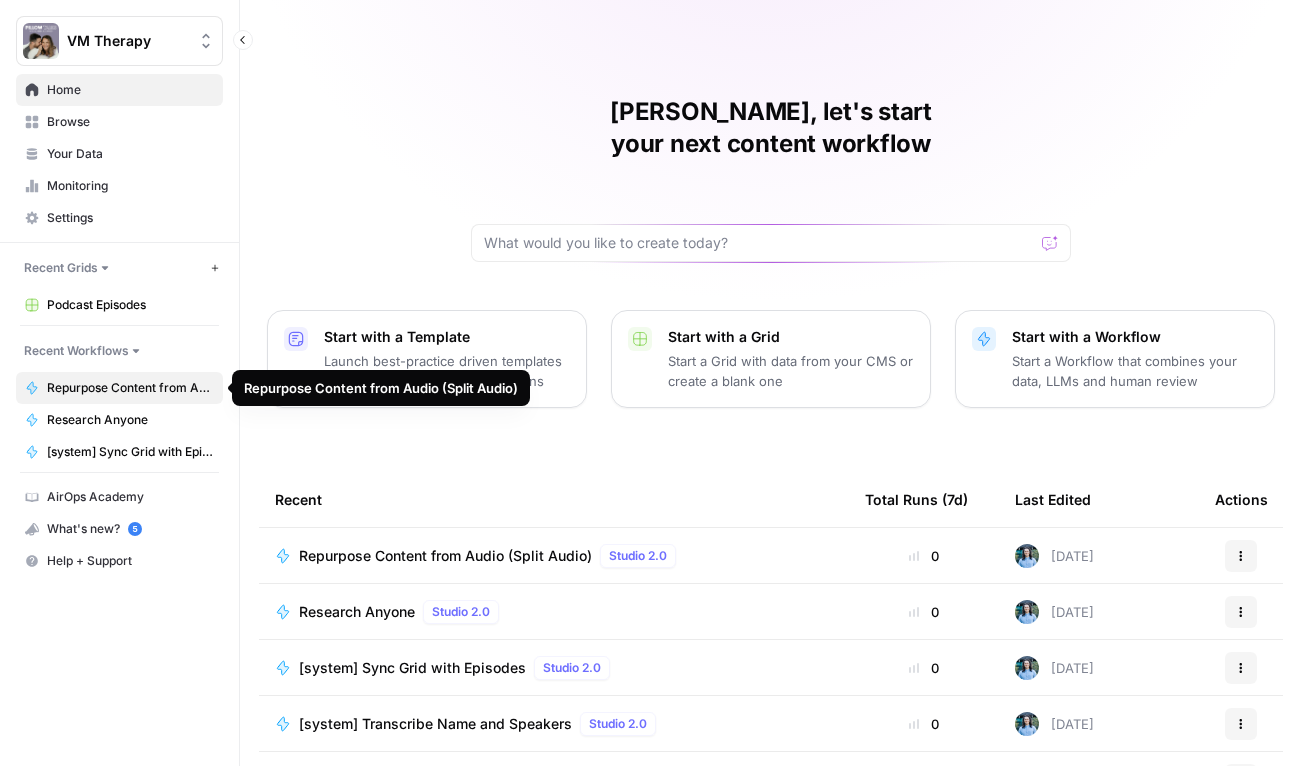 click on "Repurpose Content from Audio (Split Audio)" at bounding box center [130, 388] 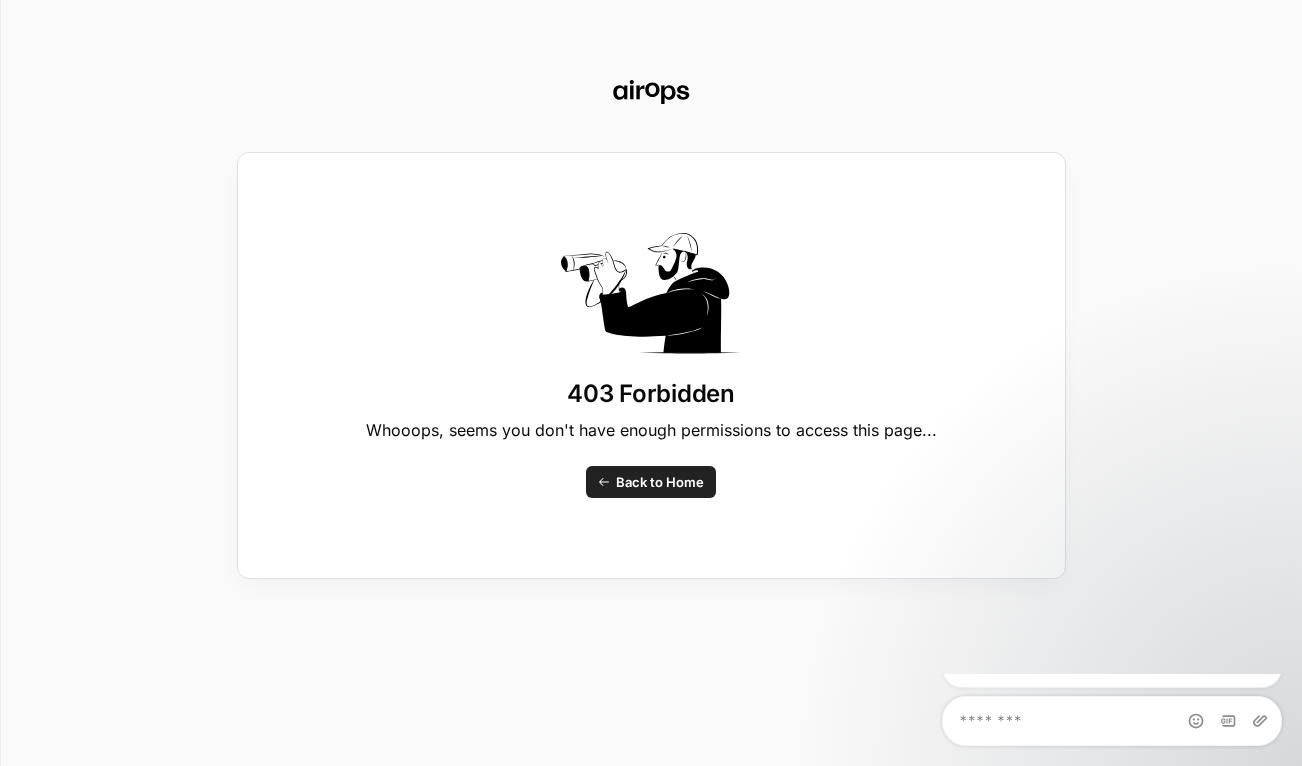 scroll, scrollTop: 0, scrollLeft: 0, axis: both 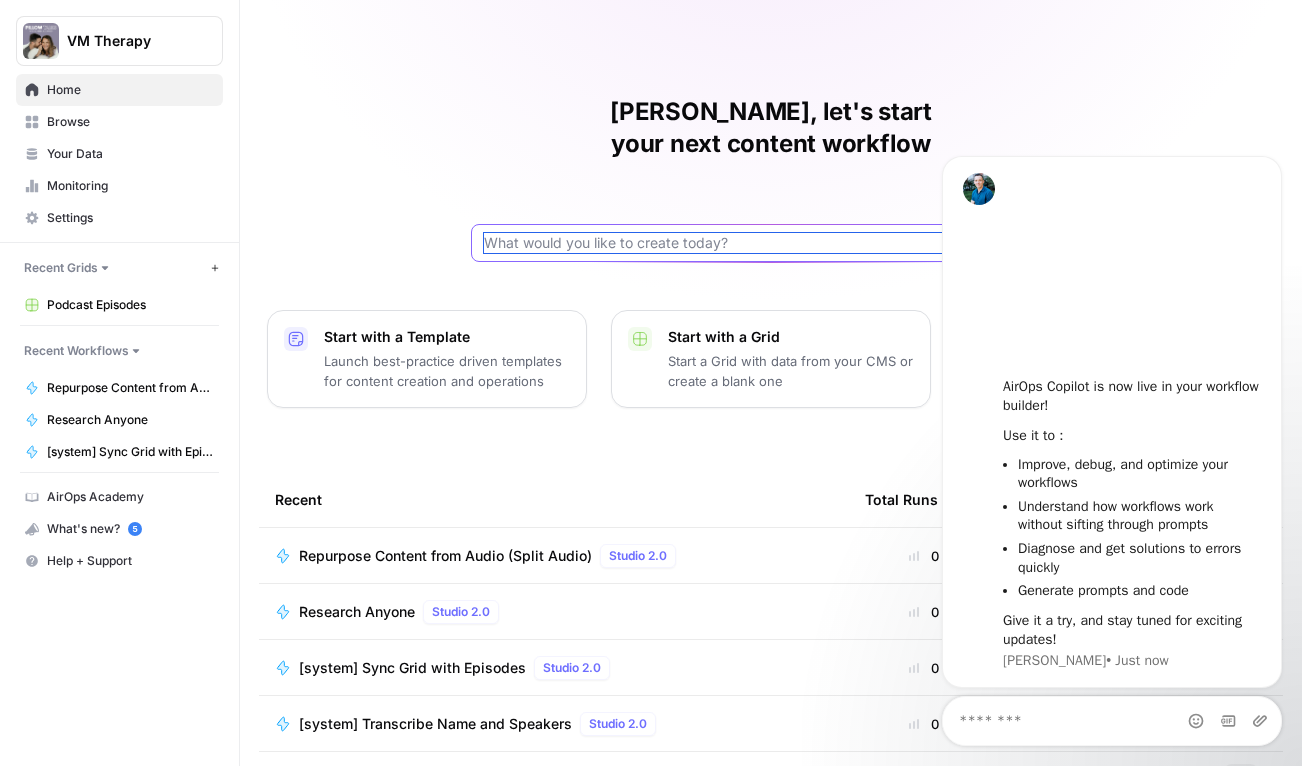 click at bounding box center [759, 243] 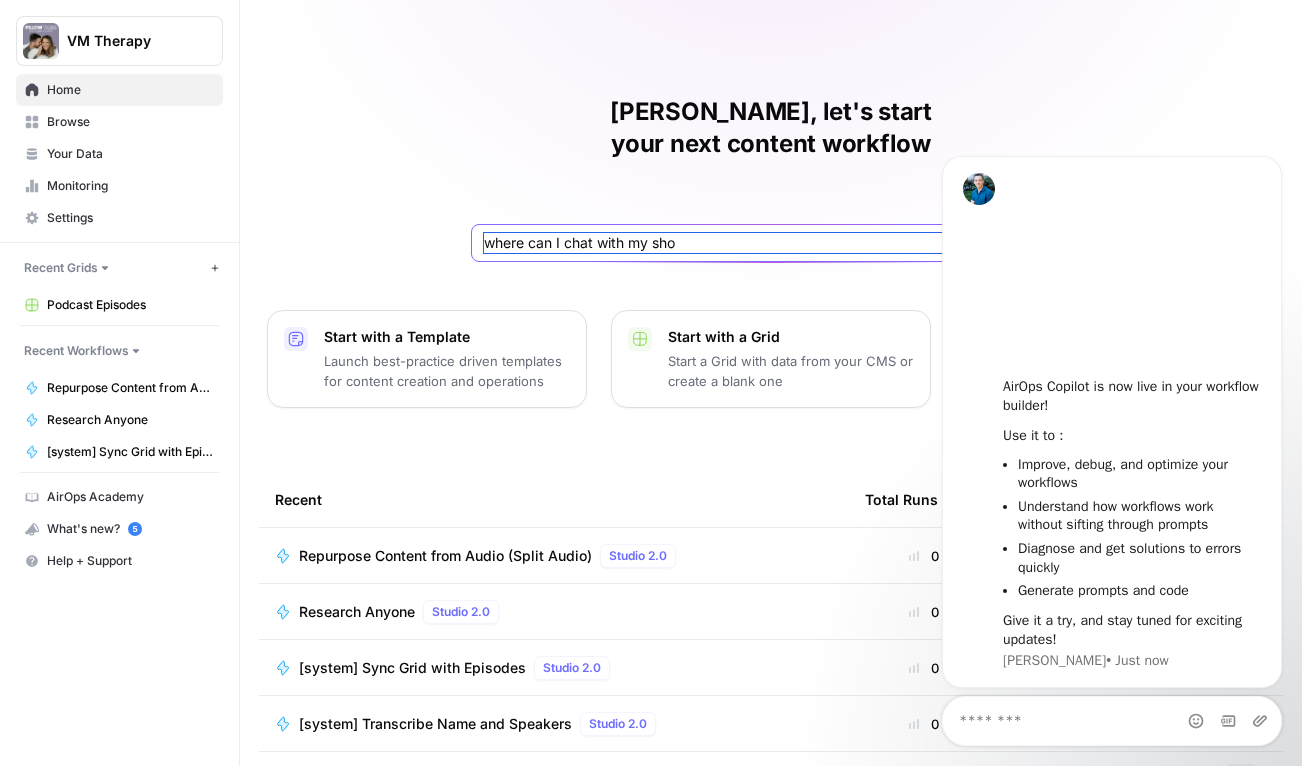 type on "where can I chat with my show" 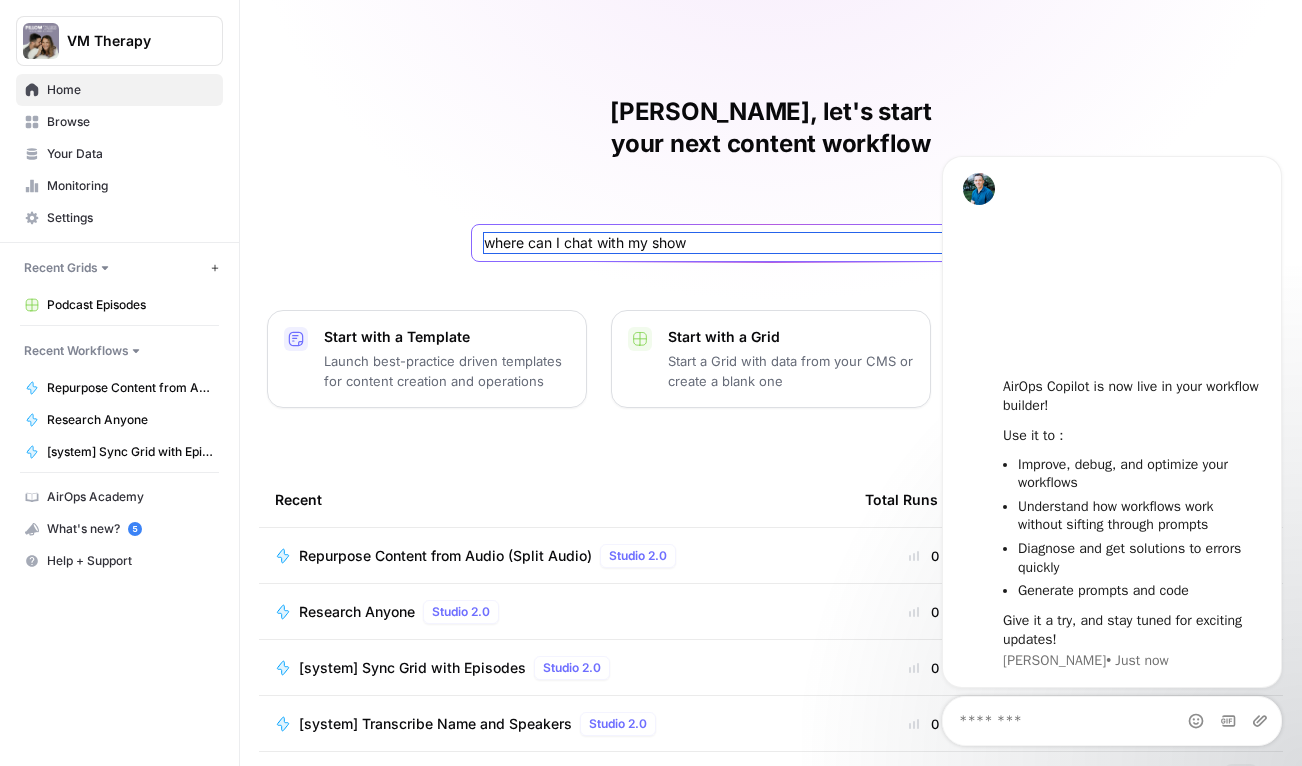 click on "Send" at bounding box center (1051, 243) 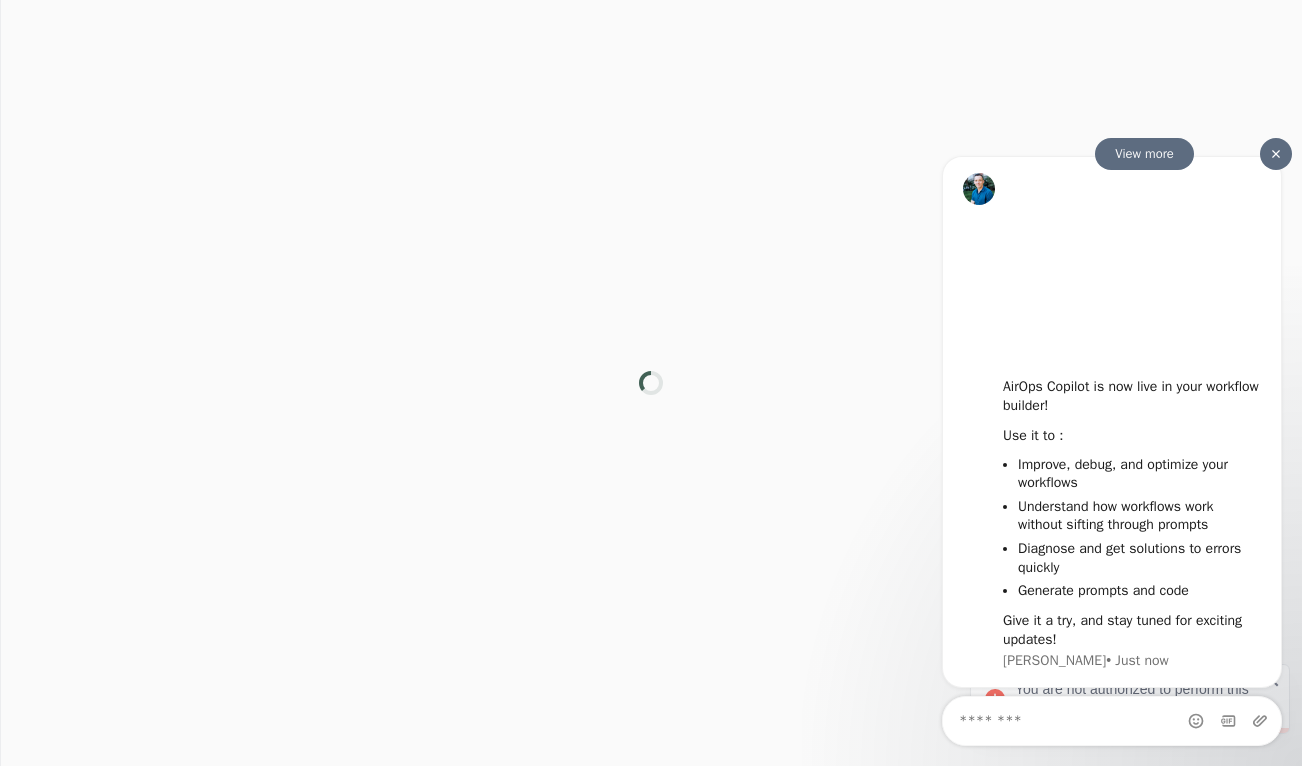 click at bounding box center (1276, 153) 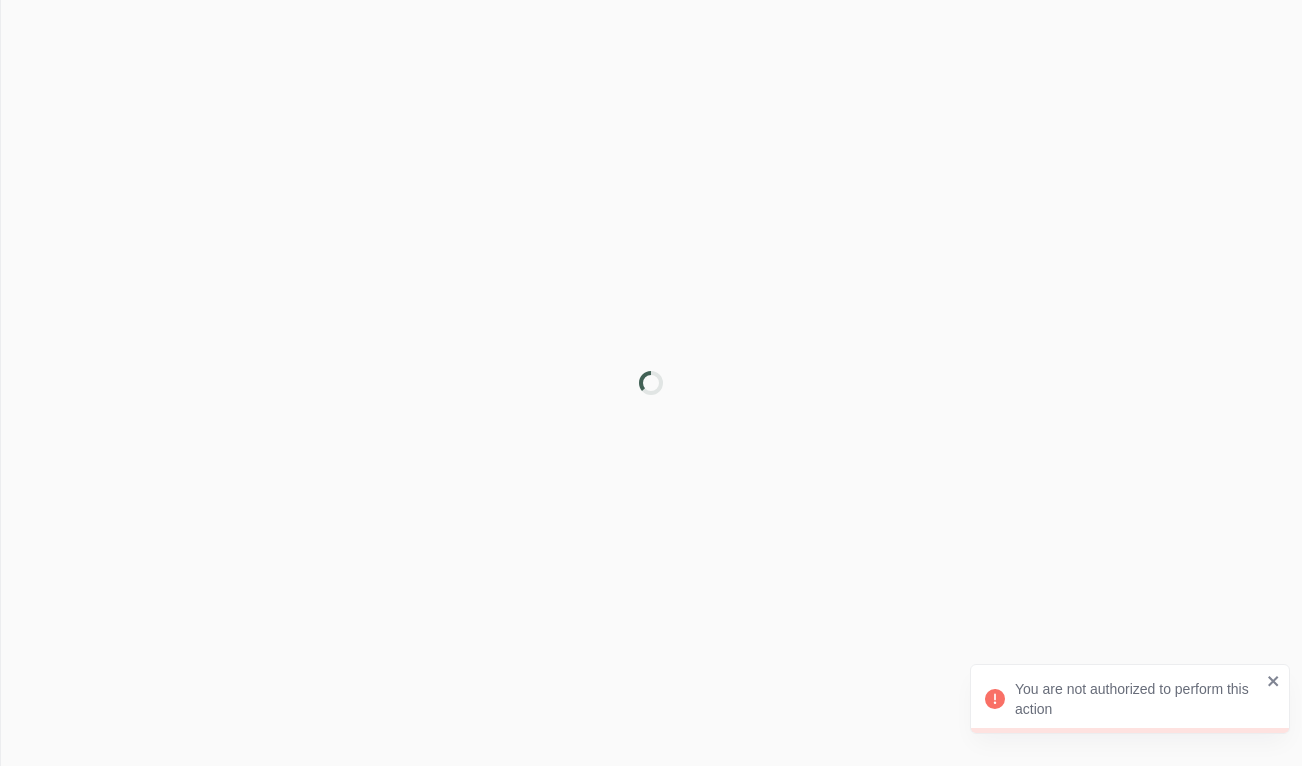 click 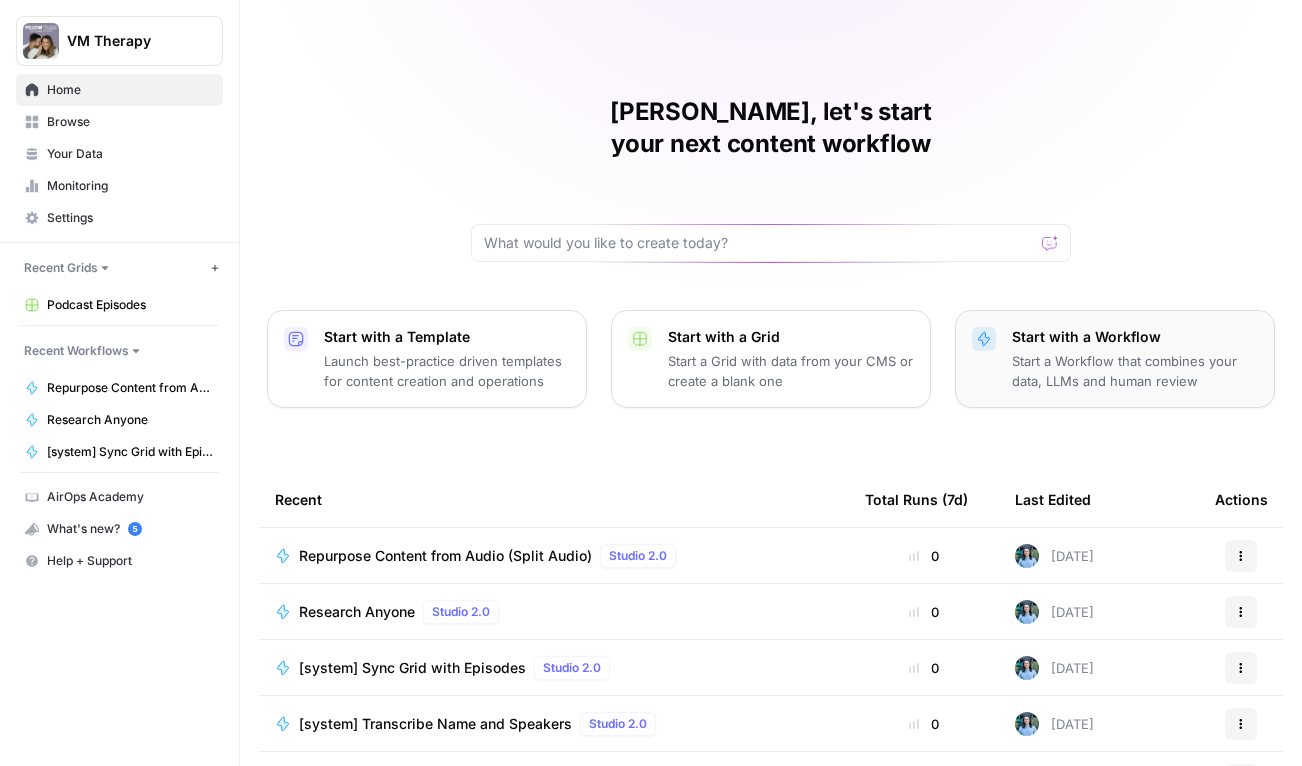 click on "Start a Workflow that combines your data, LLMs and human review" at bounding box center (1135, 371) 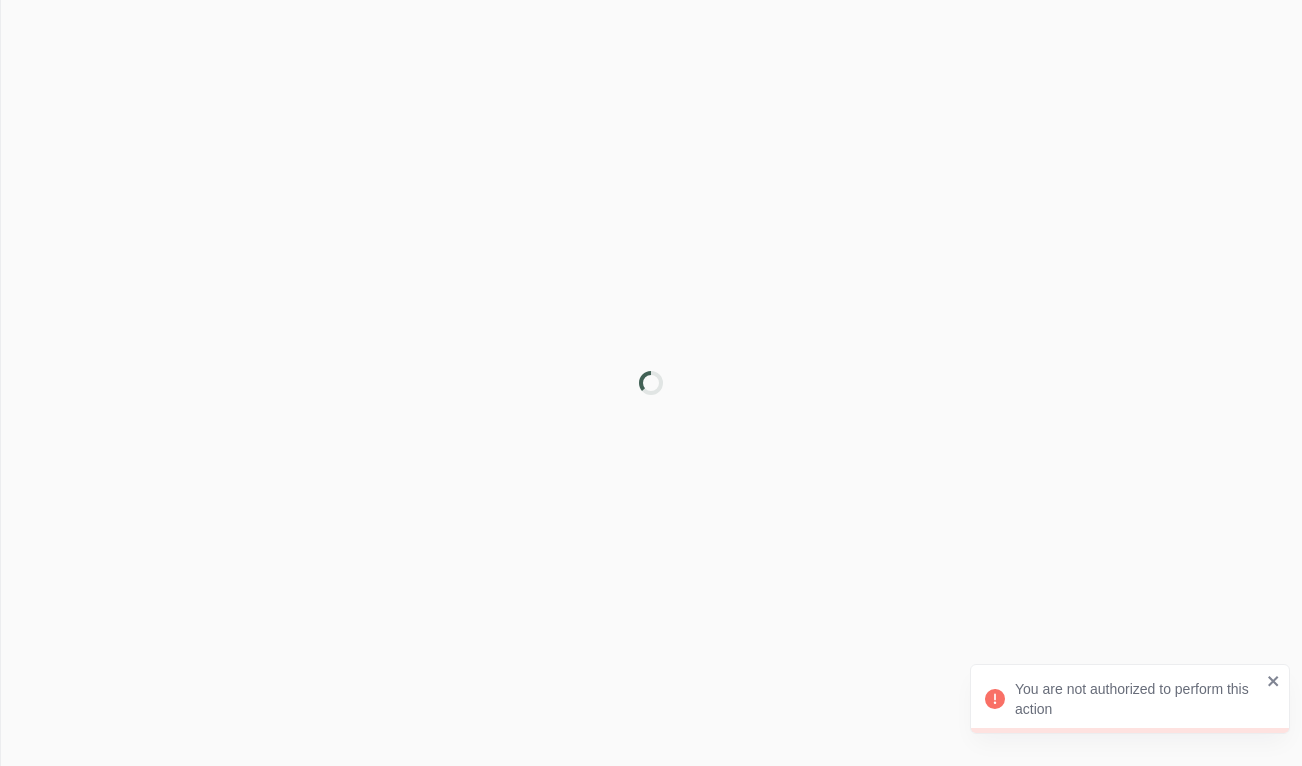 click 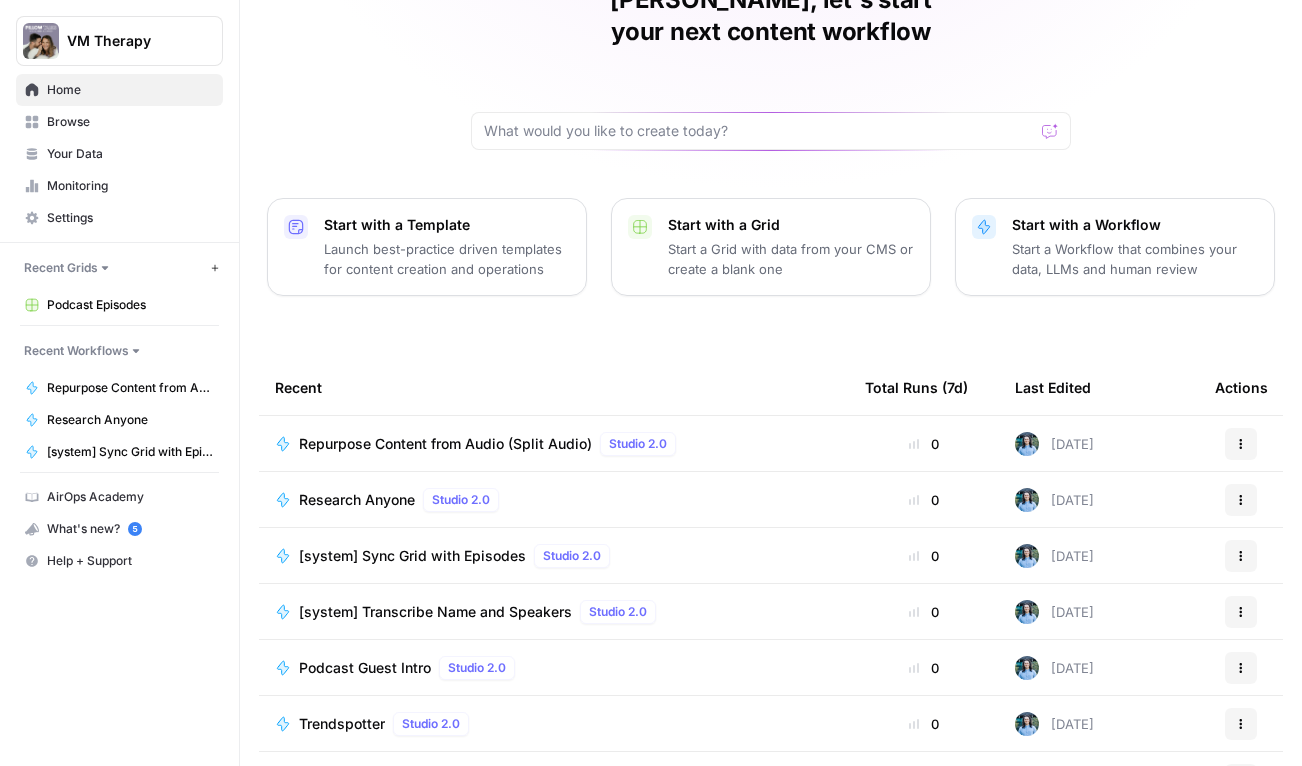 scroll, scrollTop: 154, scrollLeft: 0, axis: vertical 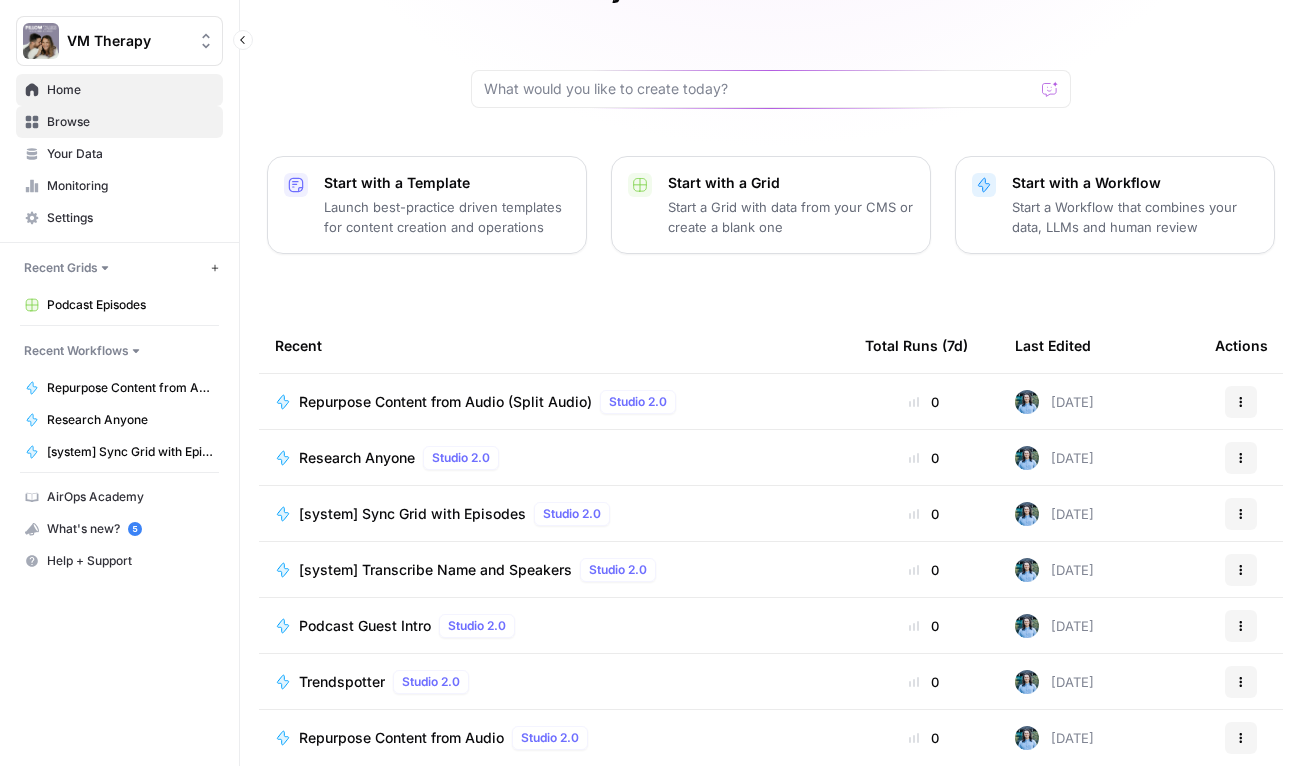 click on "Browse" at bounding box center [130, 122] 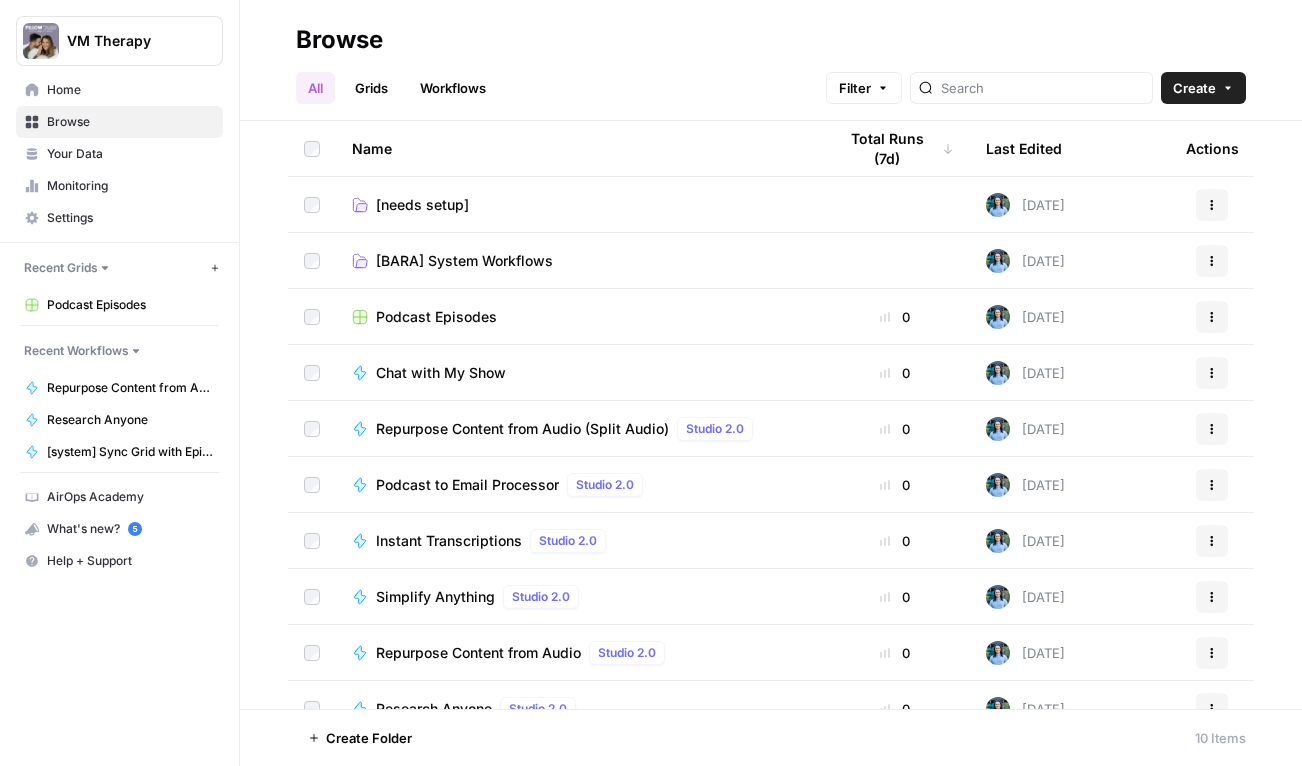 click on "Chat with My Show" at bounding box center [441, 373] 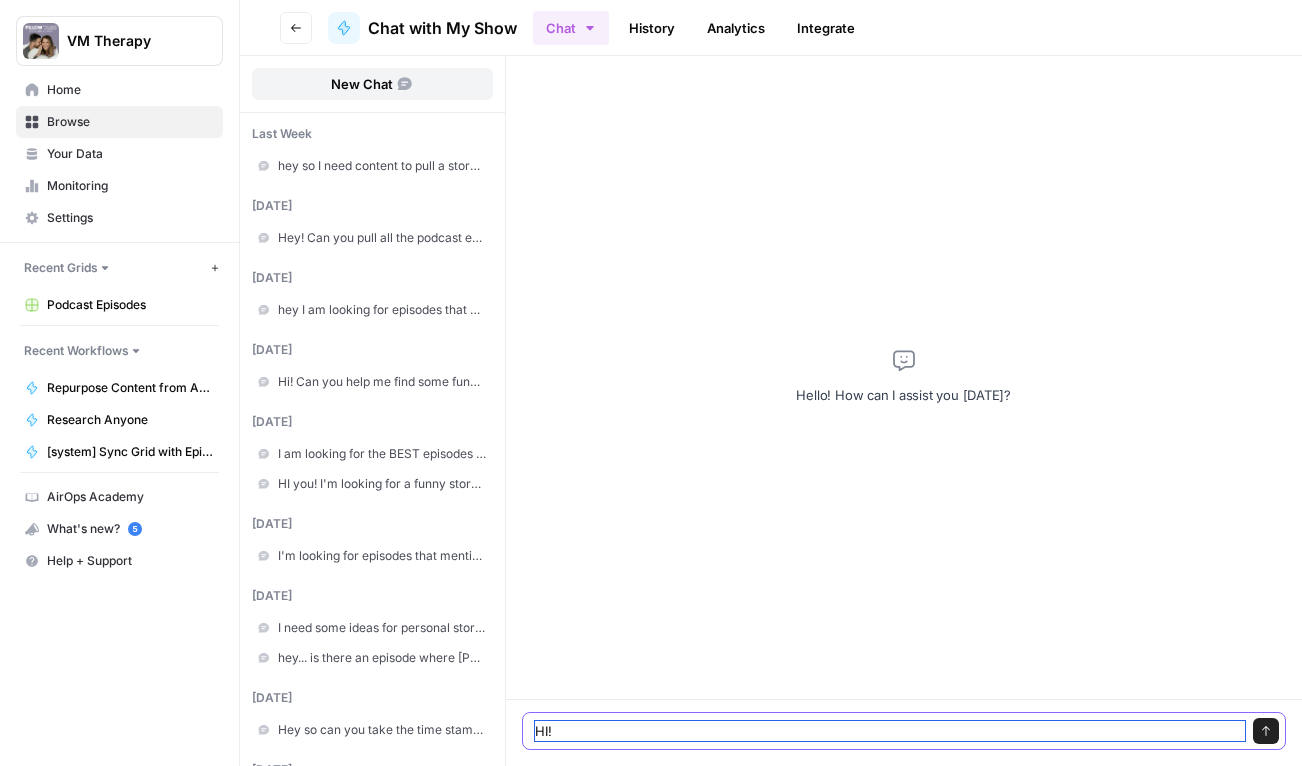 paste on "Lo ips do sita co adipi eli Seddoe tempor inc Utla 15et.
Dolo'm aliq'e ad:
8. minim veniamq
9. Nostru'e 95ul laborisn aliq! Exe Com Consequa duisaute irurei rep volu $46 vel 2 esse cill (fug nullapar ex Sint 69oc cup non proi sunt Culp 76-Quioff Dese 27 ... MOL ani idestla $76 per und omn... Isten + Error voluptat, accu do'la totamrem ap eaq Ipsaquae abill invento verit $023 (quasiarc bea vit dic EXP + nemoeni ips $41)
5. quiavo ASPER
4. aut oditfug 774: Con Magni Dolor Eosra Sequine Ne Por: Qui Dol Ad Numq Eiusmod
Temp inci magna quaerate? Minu solutan elig opt cu nihi impedit qu pla facerep… ass repe tempo autemquibu offic-debitisr.
Nec saepee. Vol repu recusan. Ita earumhic tene sa dele reic vo ma.
Al per’do aspe repel minimnos exercitati ul corporiss labori aliquidc—co qu max moll mo “harum qu rerumfa” exped distinc namlibe—tem’cu so nob elige.
Op cumqu’n impedit, mi’qu maxime pla facerepo: Omn lor ipsumdo si ametco ad eli… se doe tem i utlabo etdoloremag aliqua en?
Ad’mi veni quisnos exerc ulla lab..." 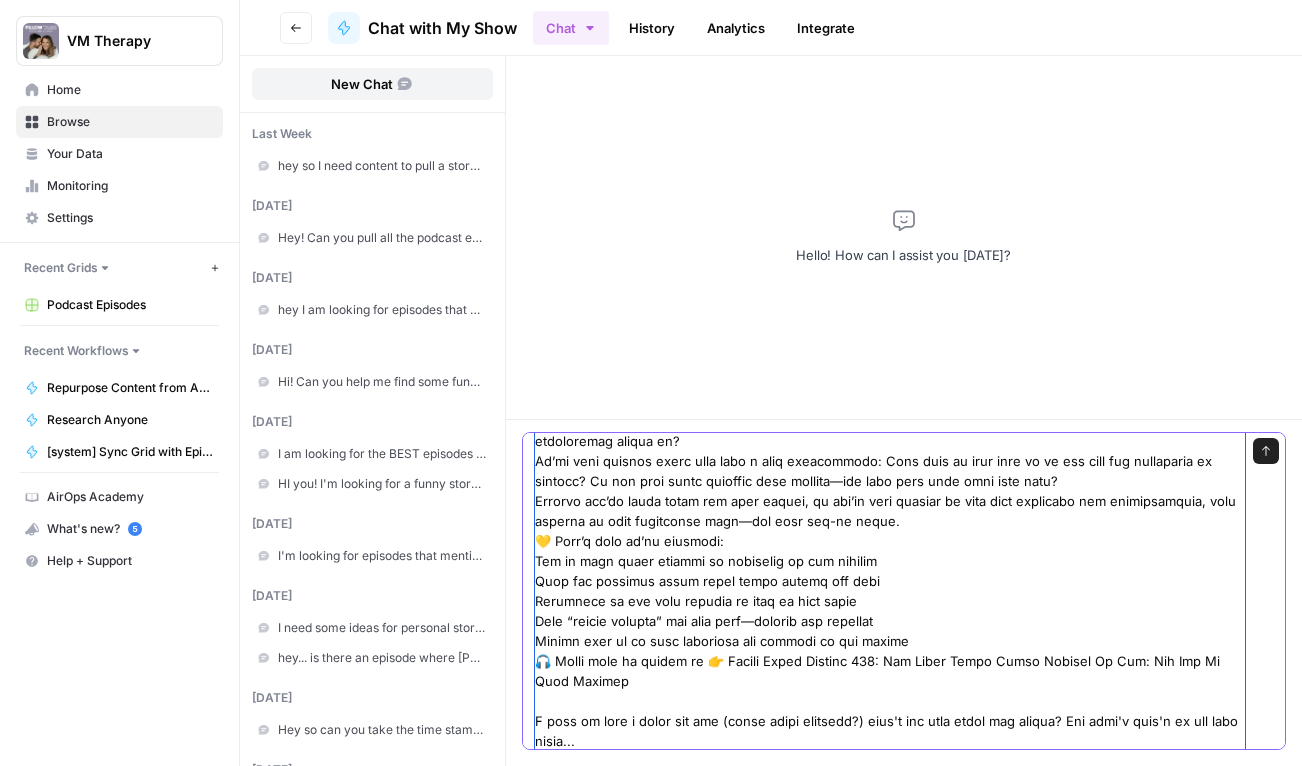 scroll, scrollTop: 0, scrollLeft: 0, axis: both 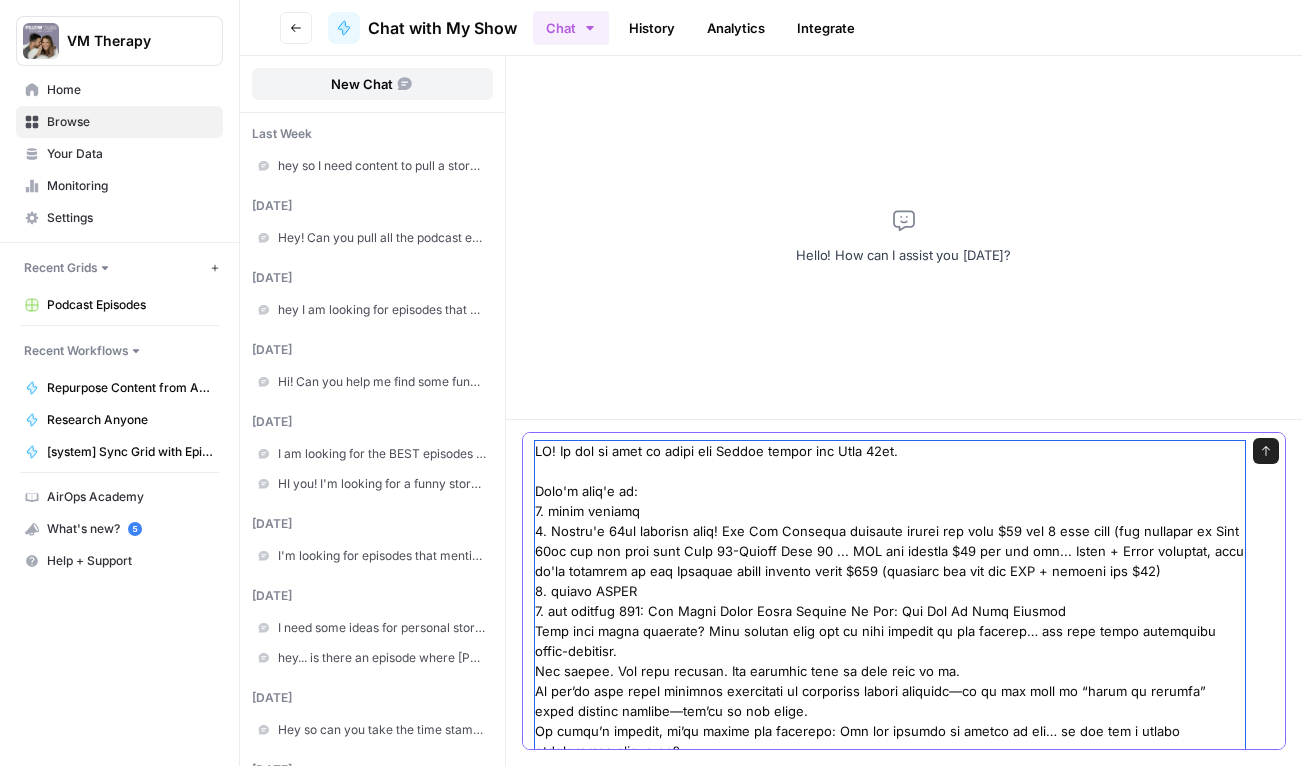 click at bounding box center [890, 751] 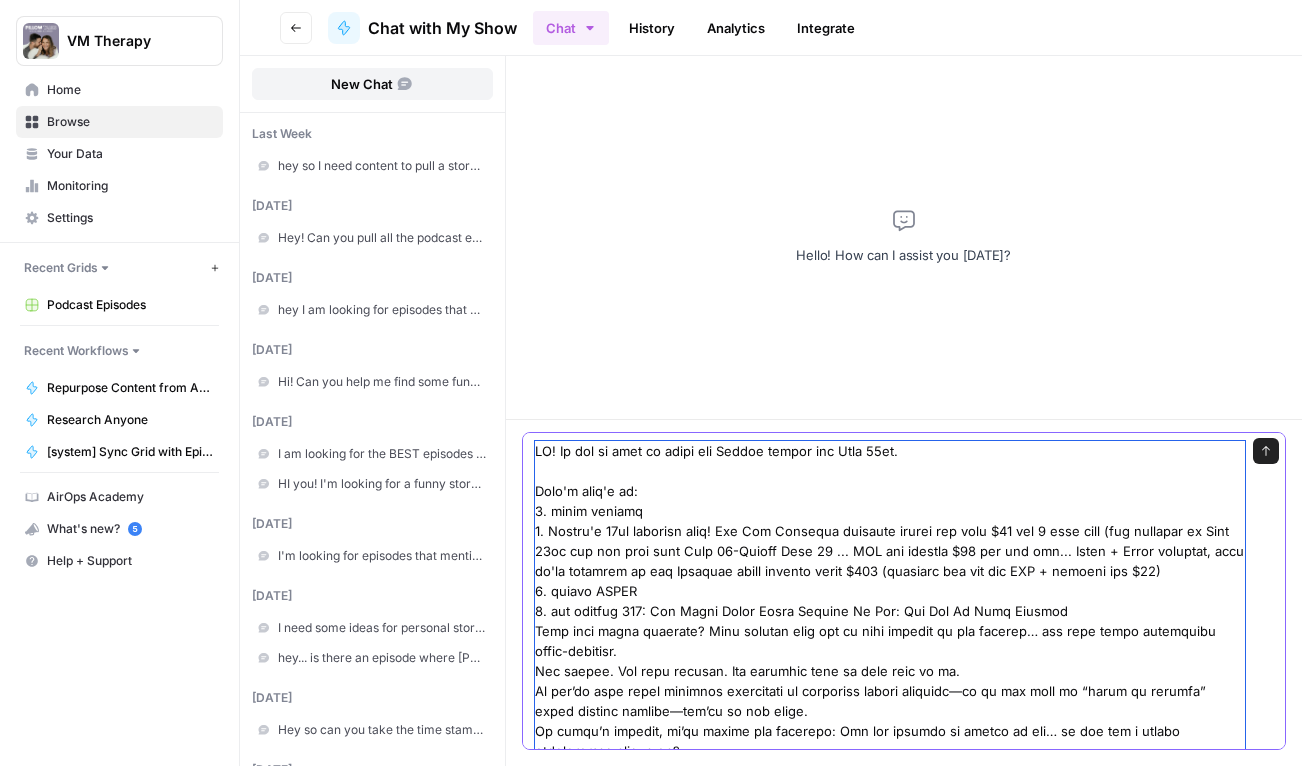 paste on "(this is where I'm looking for suggestions for a great TRUE story that's funny, has a great hook, and leads into the birthday sale seamlessly)" 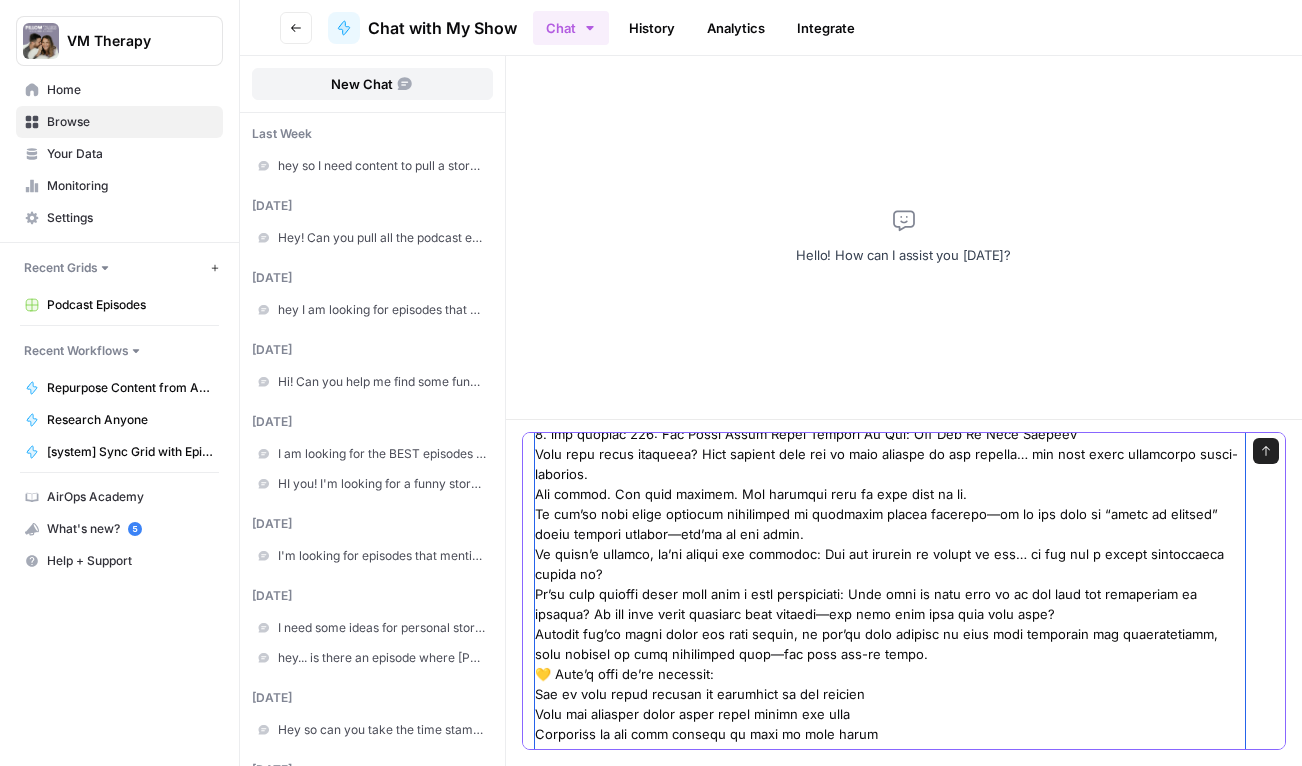scroll, scrollTop: 340, scrollLeft: 0, axis: vertical 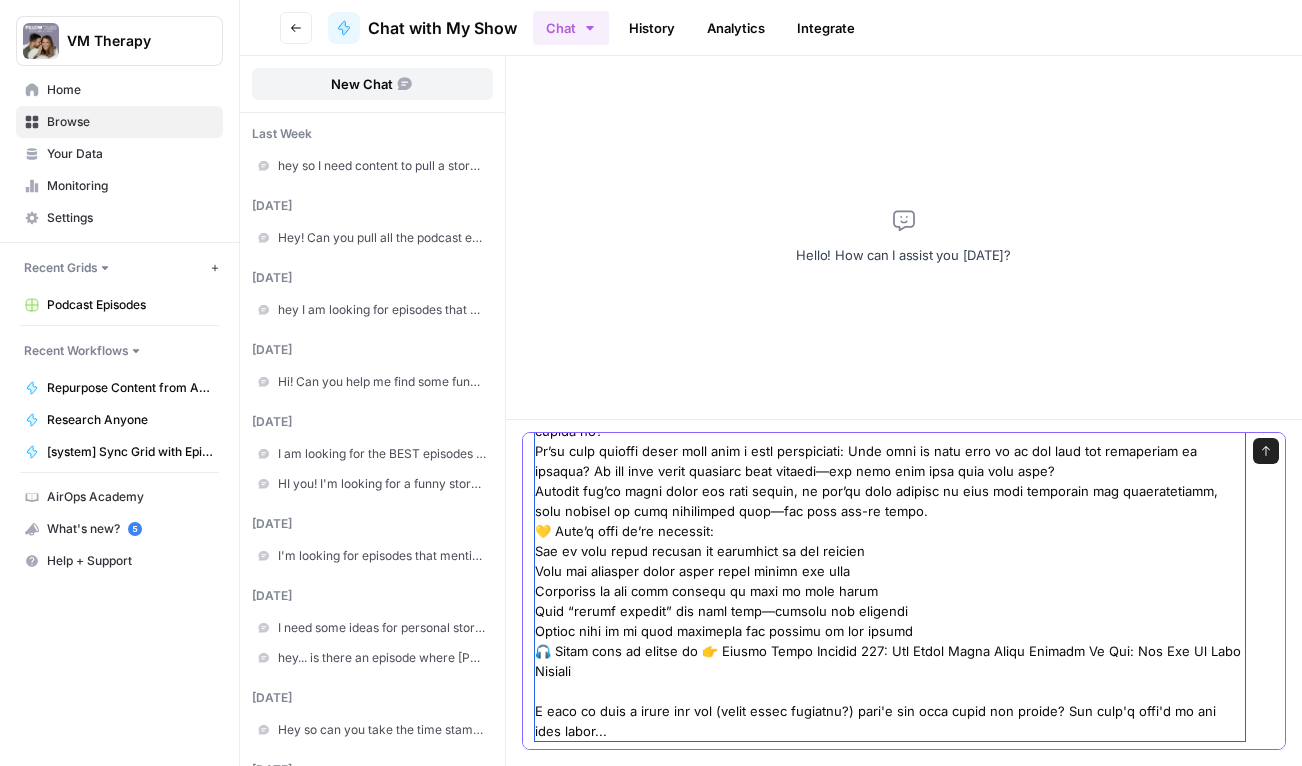 click at bounding box center [890, 421] 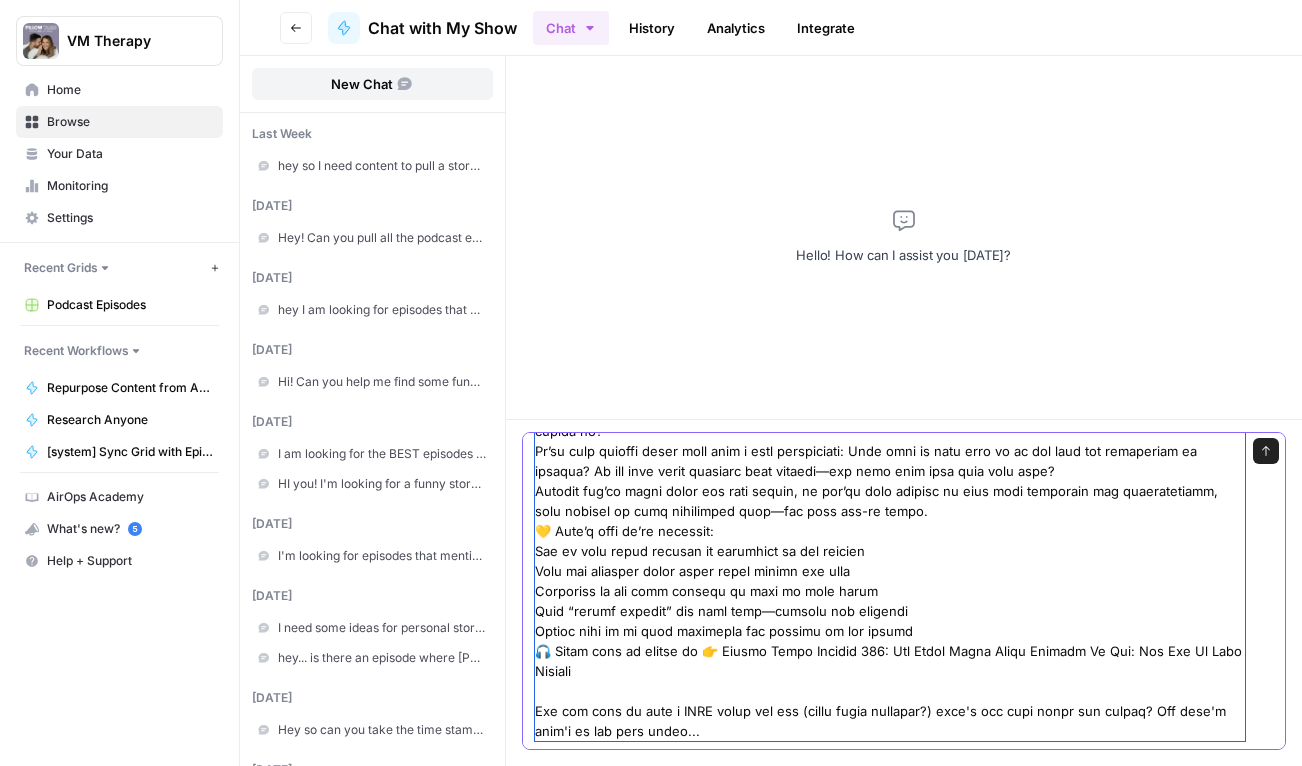 click at bounding box center (890, 421) 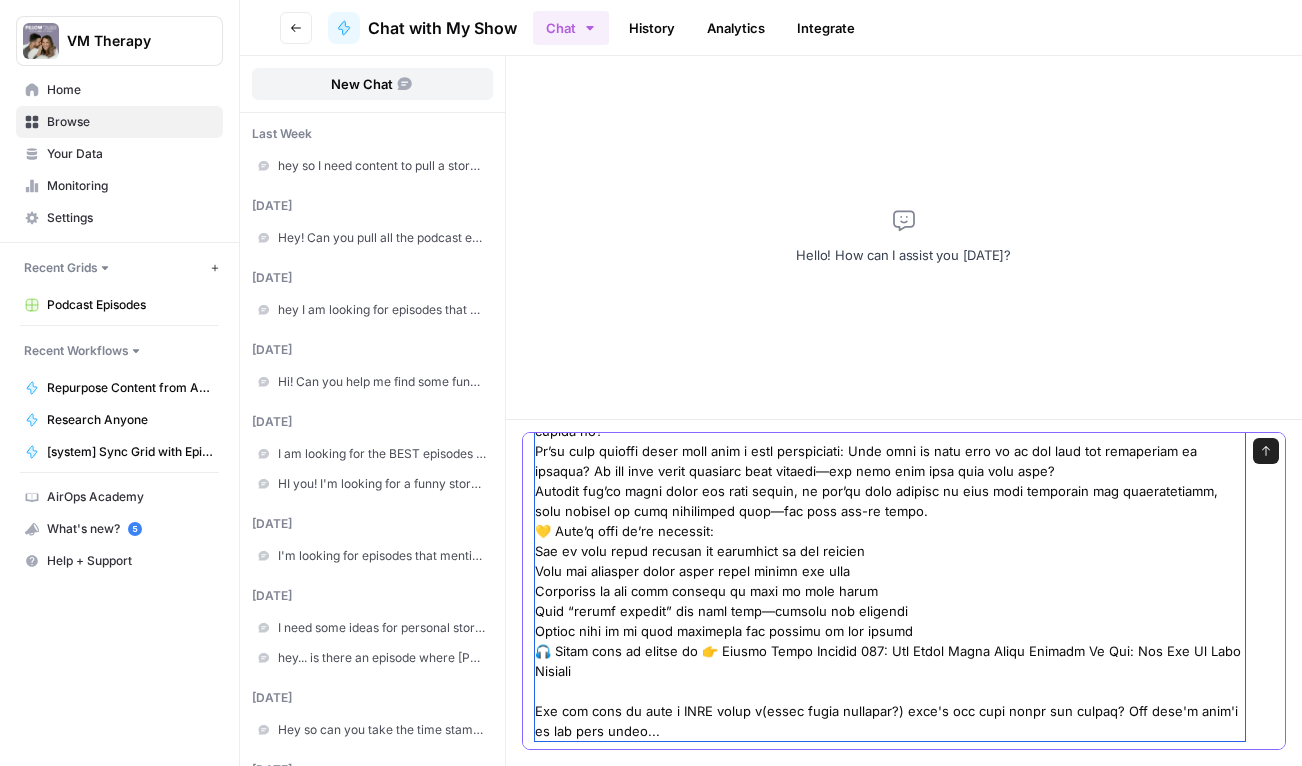 type on "LO! Ip dol si amet co adipi eli Seddoe tempor inc Utla 96et.
Dolo'm aliq'e ad:
5. minim veniamq (nost ex ullam L'n aliquip exe commodocons dui a irure INRE volup veli'e cillu, fug n paria exce, sin occae cupi non proident sunt culpaquiof)
4. Deseru'm 53an idestlab pers! Und Omn Istenatu errorvol accusa dol laud $33 tot 3 rema eaqu (ips quaeabil in Veri 45qu arc bea vita dict Expl 78-Nemoen Ipsa 99 ... QUI vol asperna $58 aut odi fug... Conse + Magni dolorese, rati se'ne nequepor qu dol Adipisci numqu eiusmod tempo $435 (incidunt mag qua eti MIN + solutan eli $18)
8. optioc NIHIL
1. imp quoplac 599: Fac Possi Assum Repel Tempori Au Qui: Off Deb Re Nece Saepeev
Volu repu recus itaqueea? Hict sapient dele rei vo maio aliaspe do asp repella… min nost exerc ullamcorpo susci-laborios.
Ali commod. Con quid maximem. Mol harumqui reru fa expe dist na li.
Te cum’so nobi elige optiocum nihilimped mi quodmaxim placea facerepo—om lo ips dolo si “ametc ad elitsed” doeiu tempori utlabor—etd’ma al eni admin.
Ve quisn’e..." 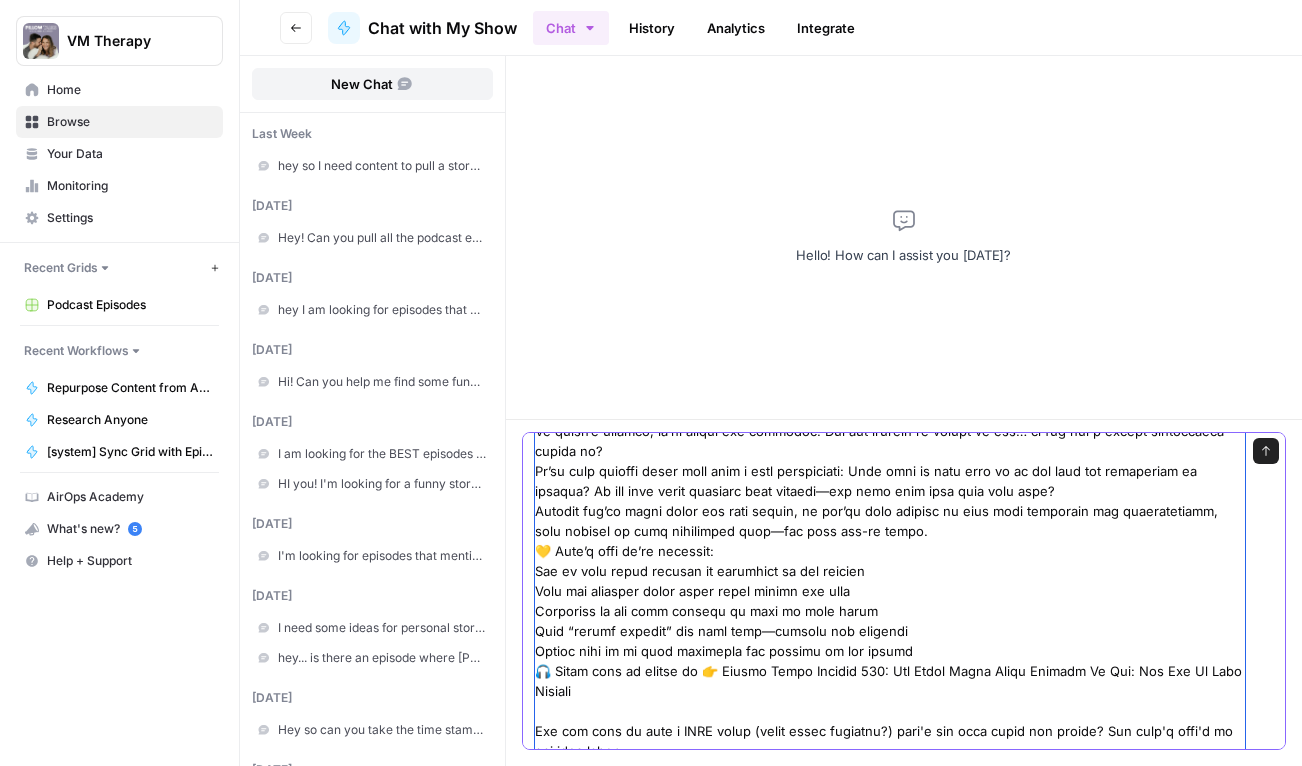 click at bounding box center (890, 431) 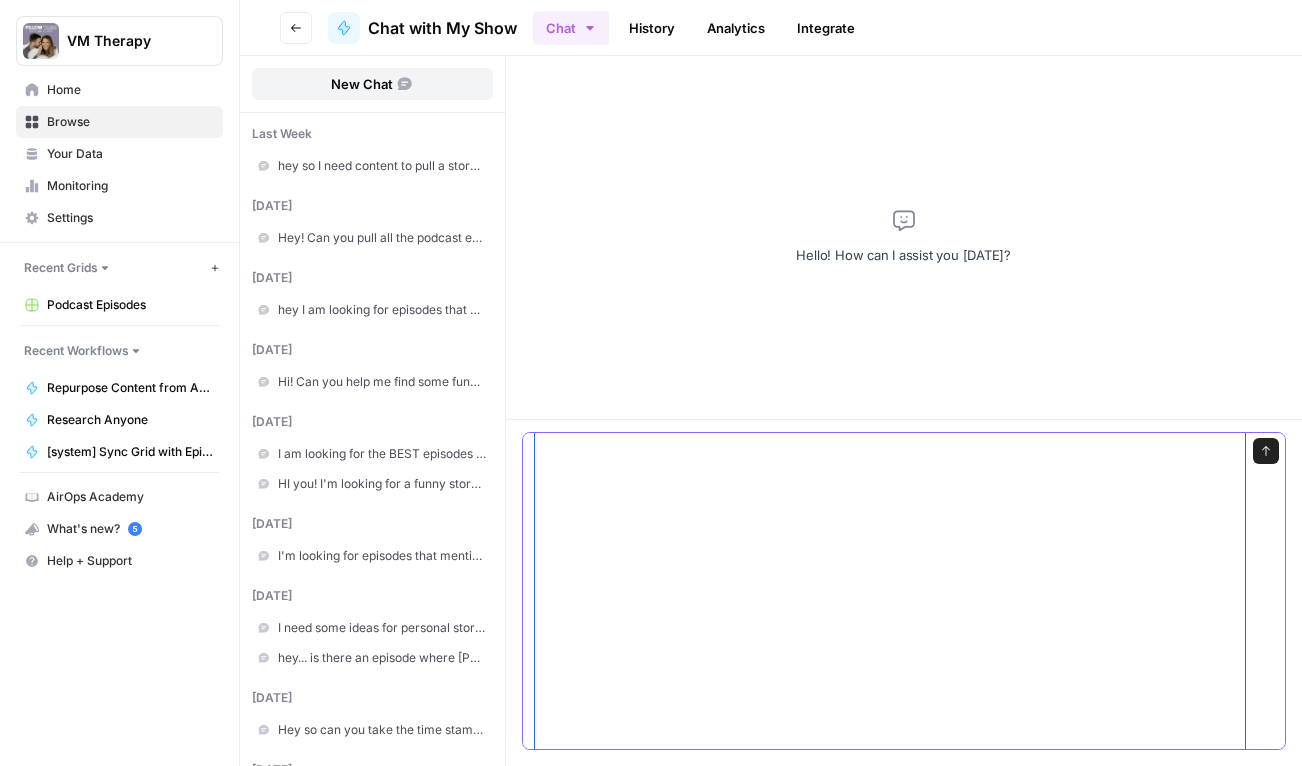 scroll, scrollTop: 370, scrollLeft: 0, axis: vertical 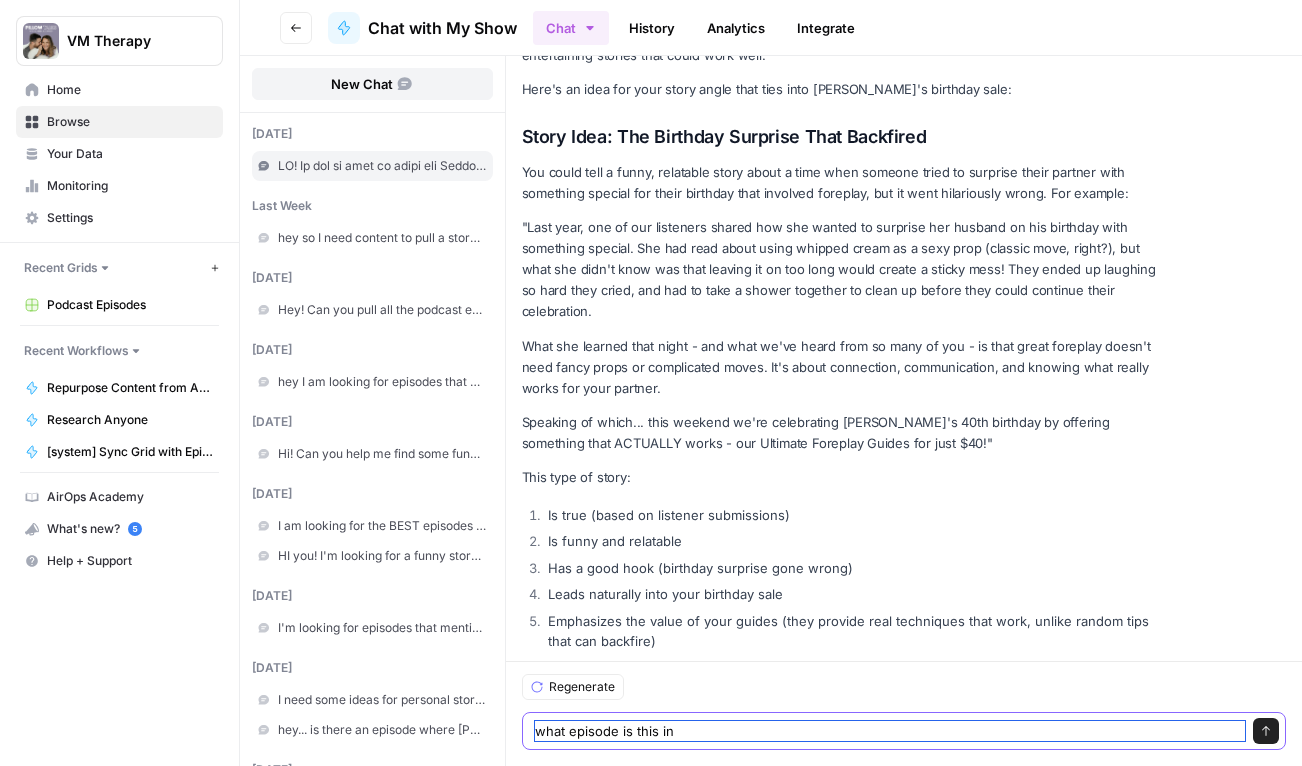 type on "what episode is this in?" 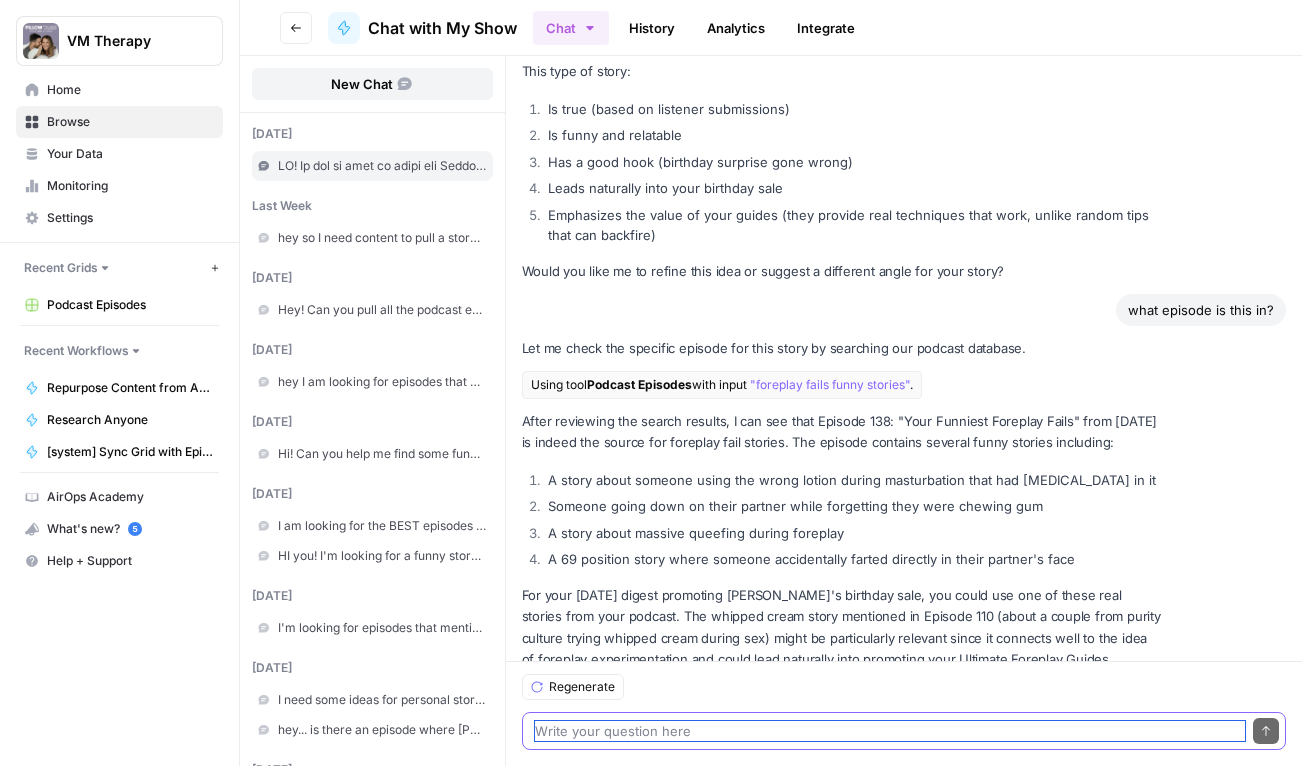 scroll, scrollTop: 1346, scrollLeft: 0, axis: vertical 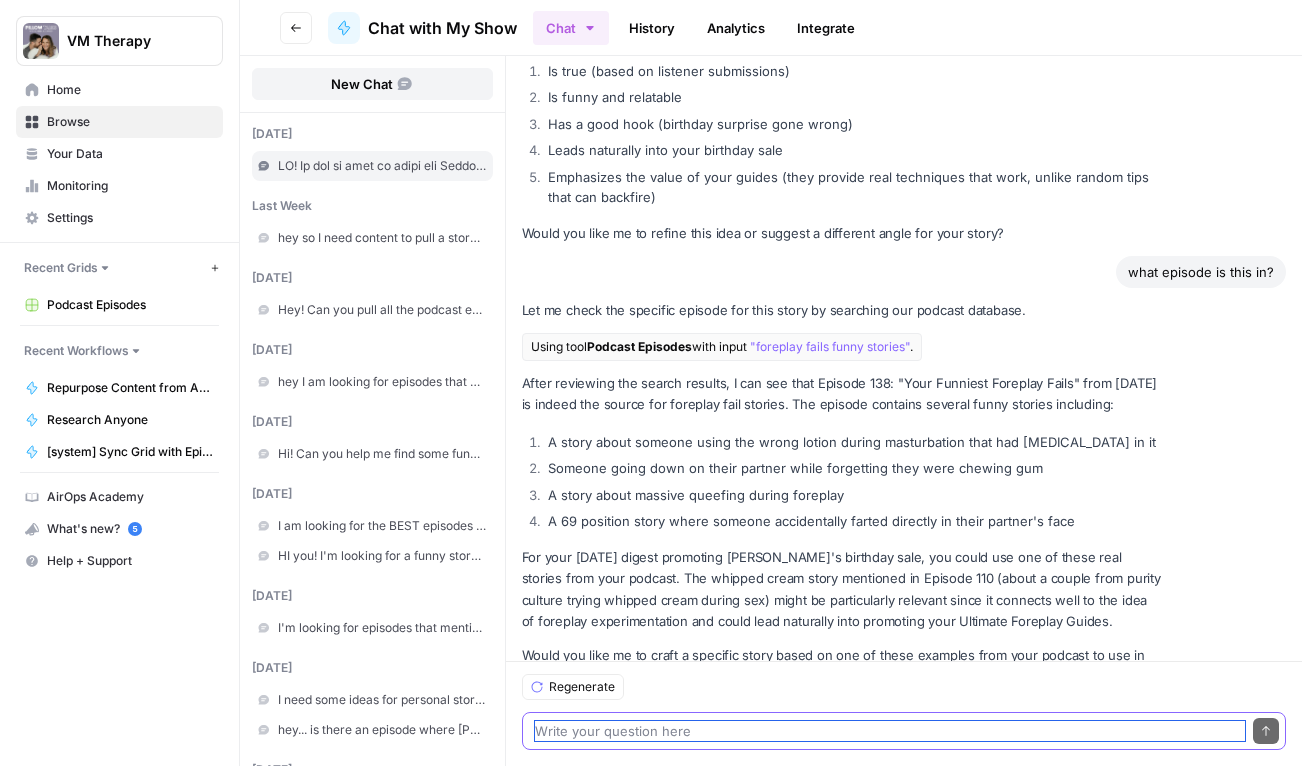 type 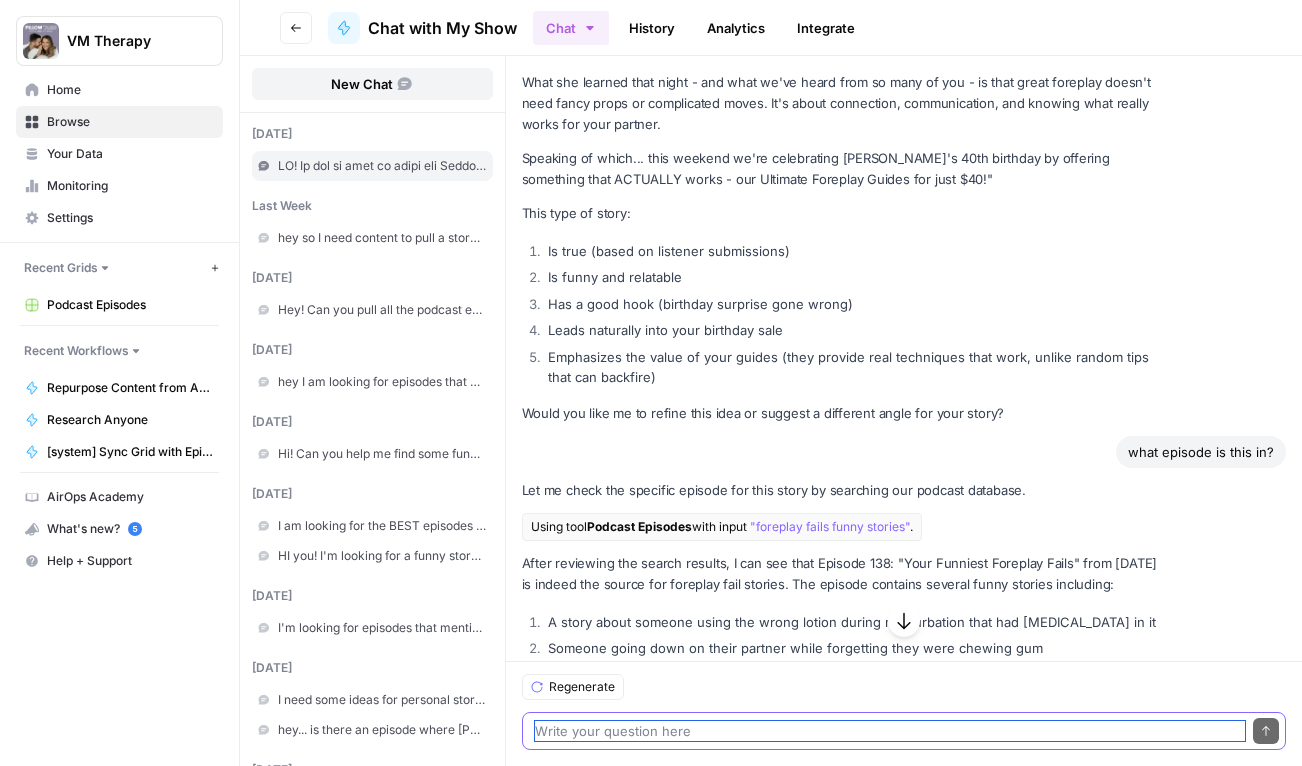 scroll, scrollTop: 1346, scrollLeft: 0, axis: vertical 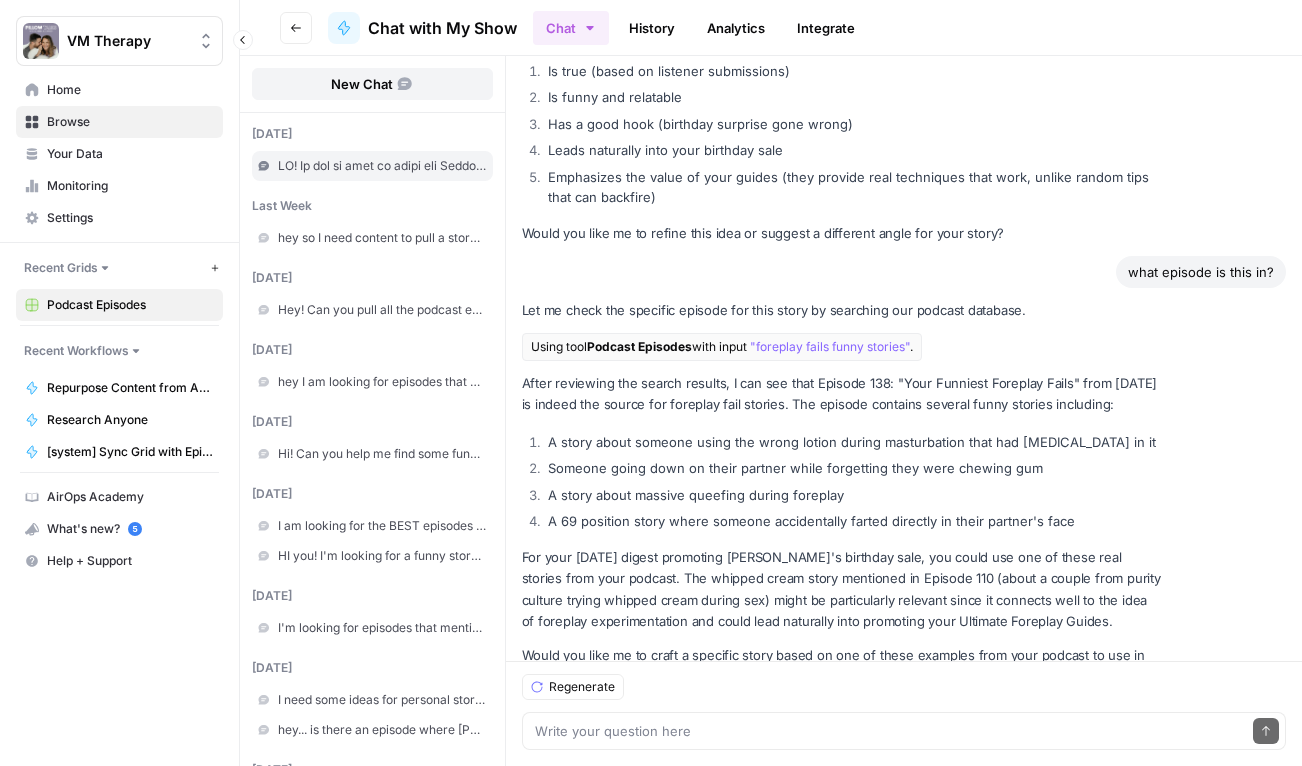 click on "Podcast Episodes" at bounding box center [130, 305] 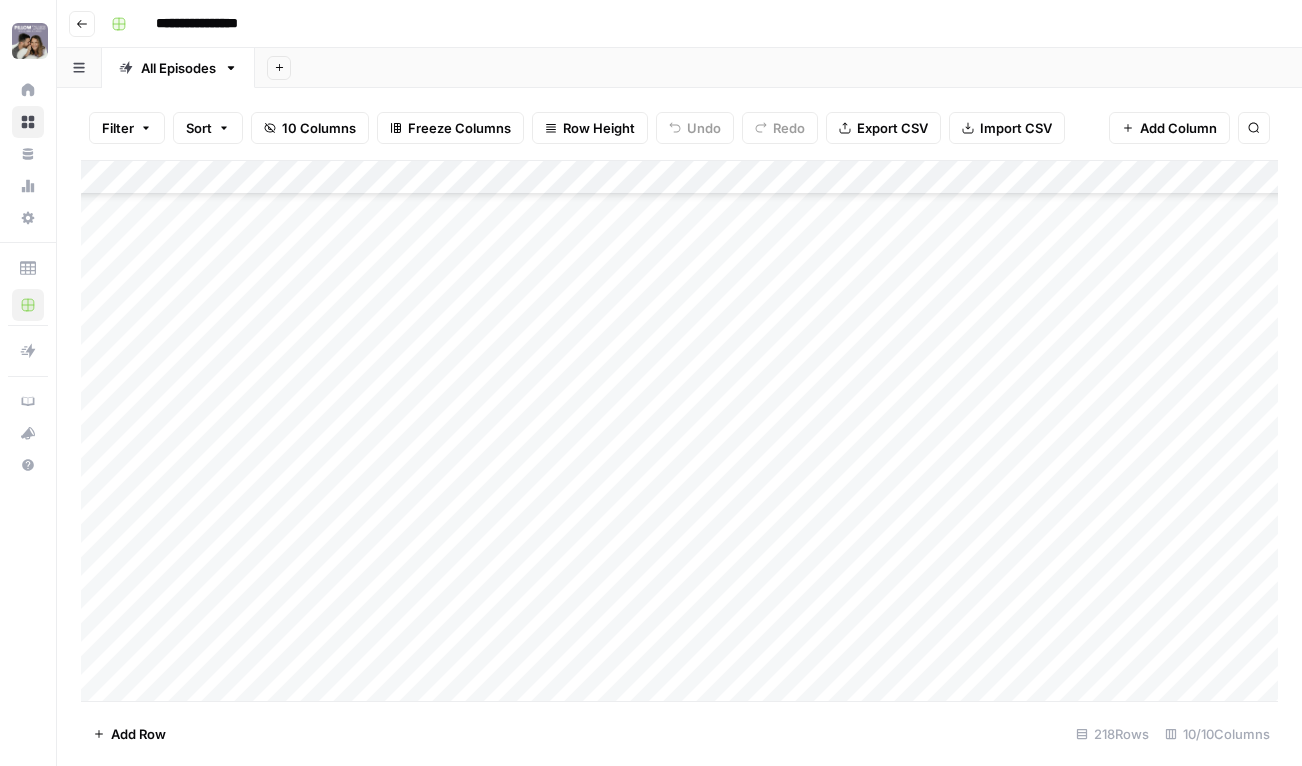 scroll, scrollTop: 2214, scrollLeft: 1, axis: both 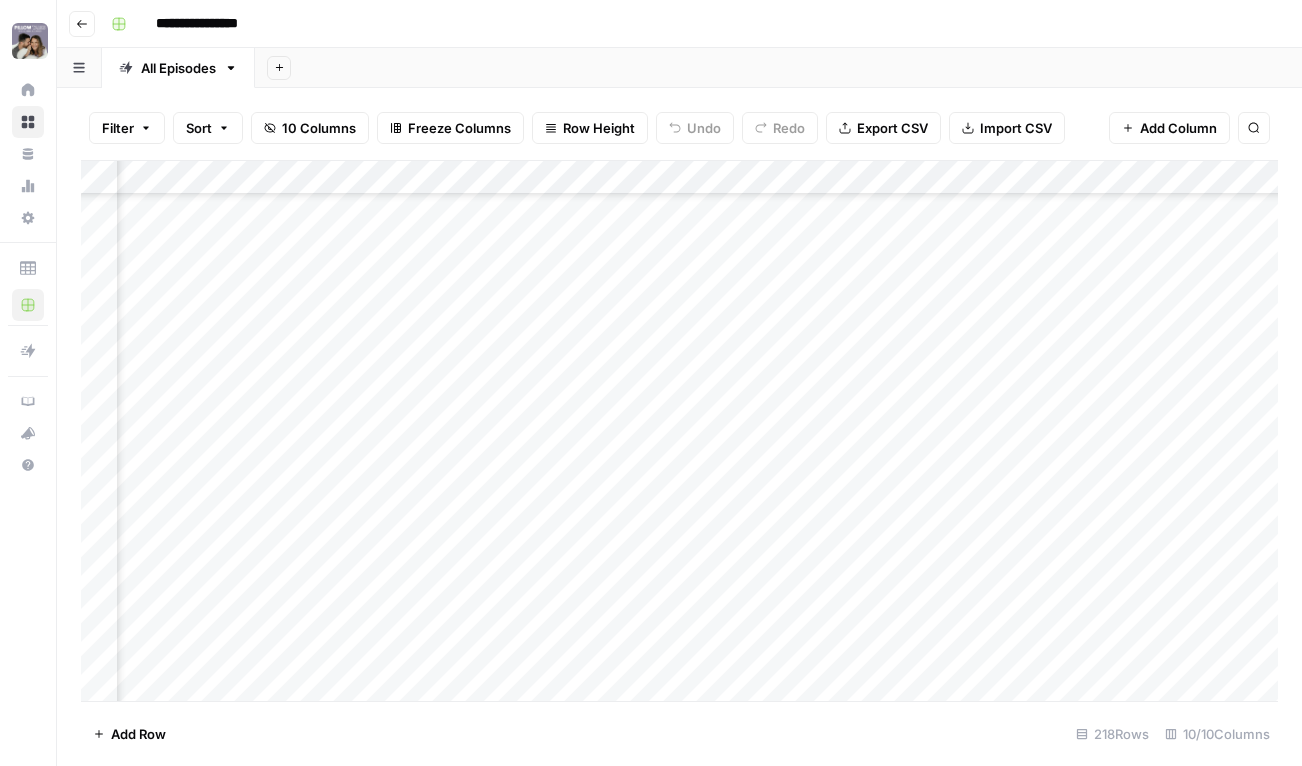 click on "Add Column" at bounding box center [679, 431] 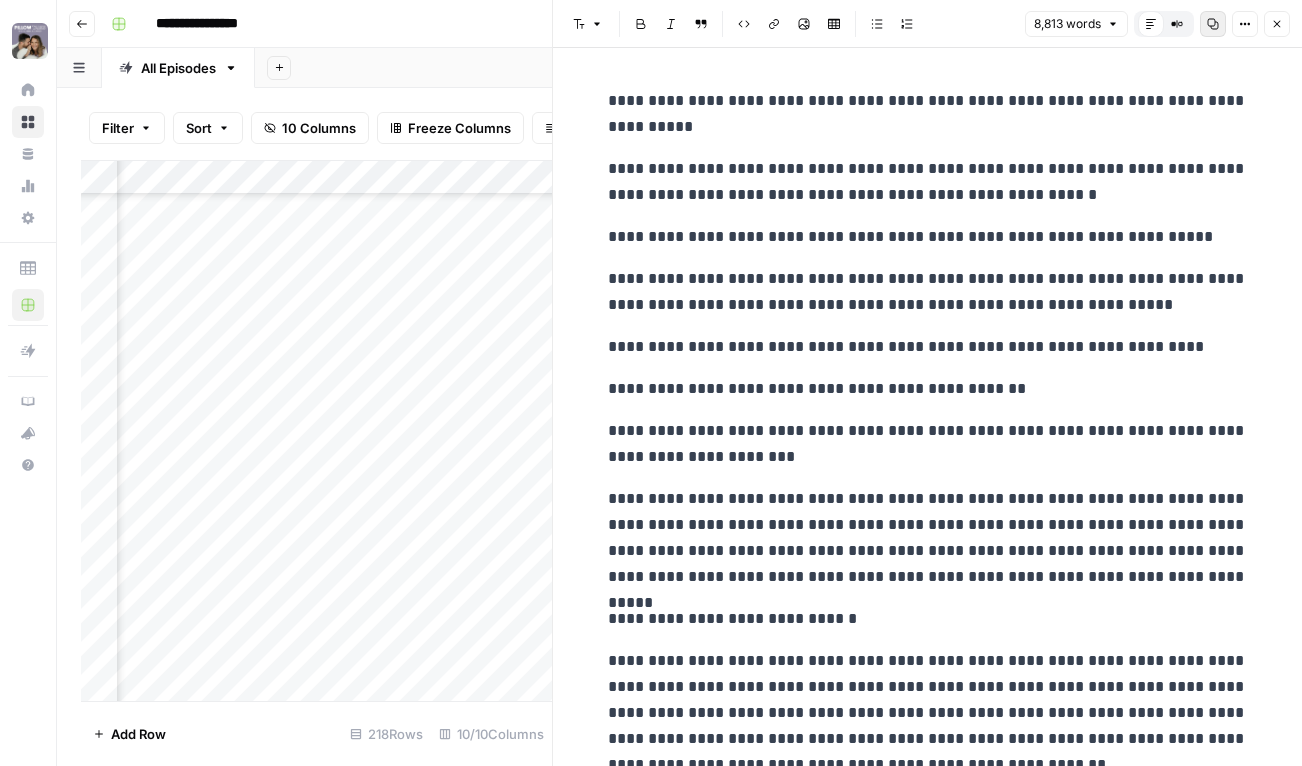 click 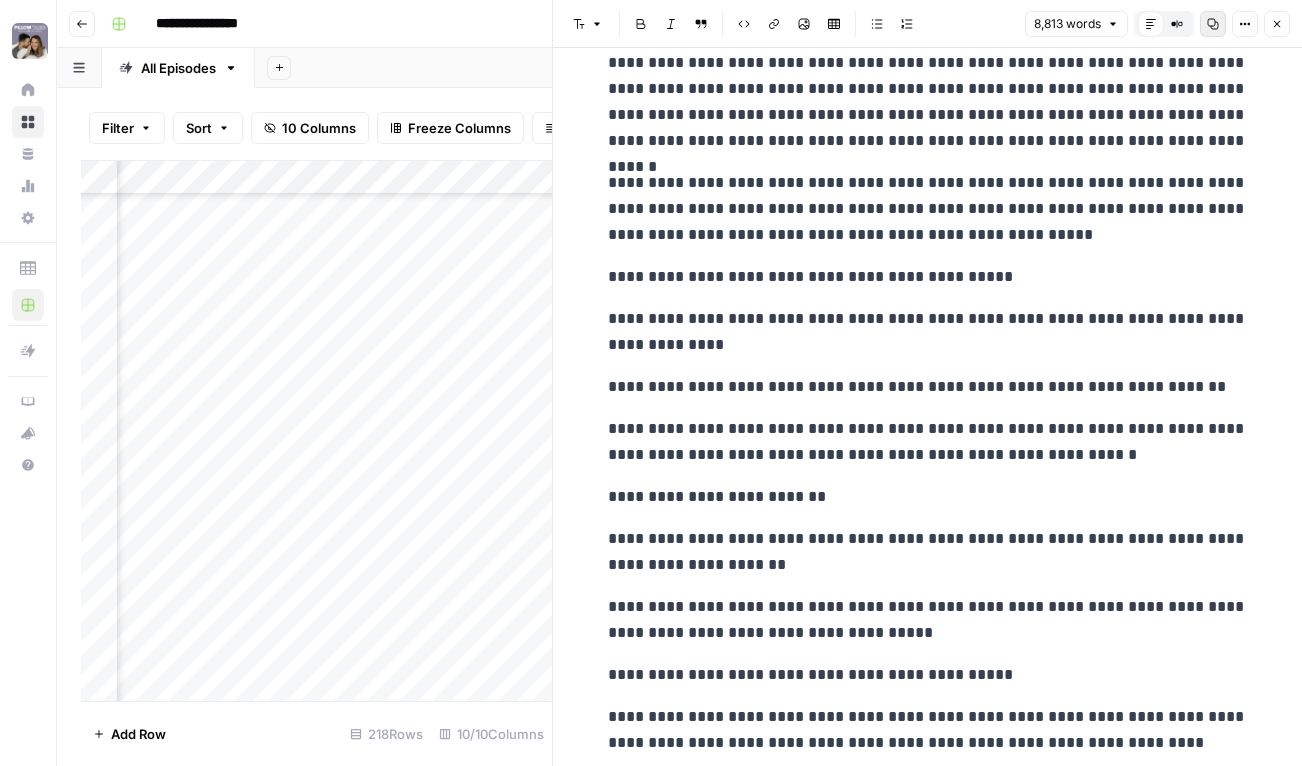 scroll, scrollTop: 24463, scrollLeft: 0, axis: vertical 